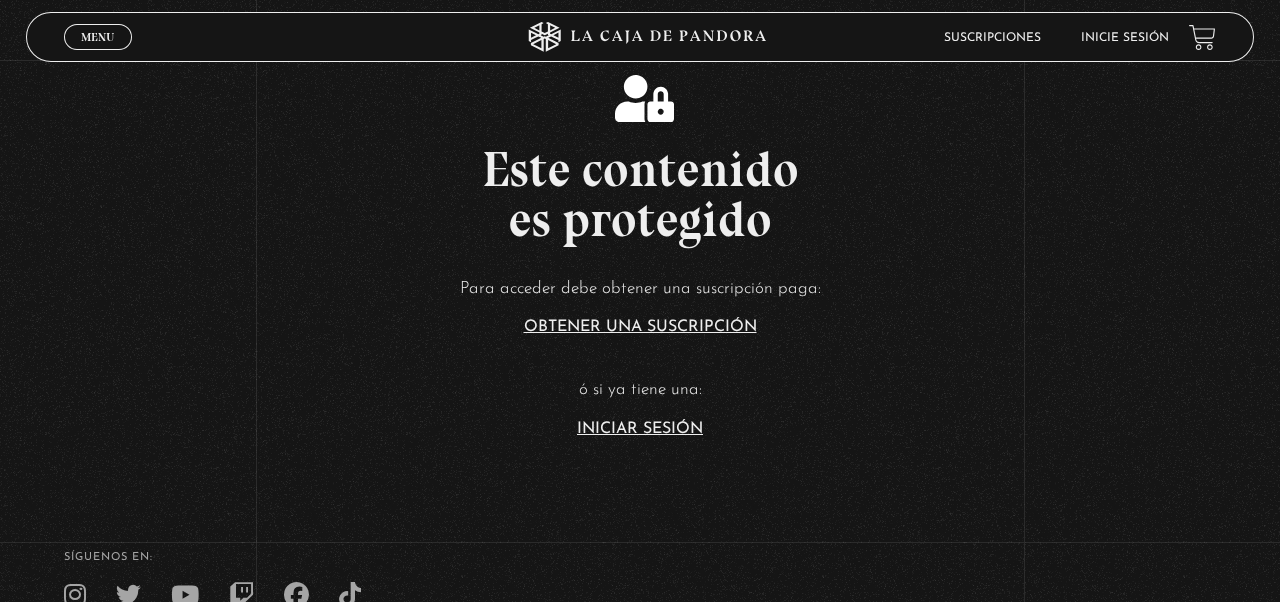 scroll, scrollTop: 186, scrollLeft: 0, axis: vertical 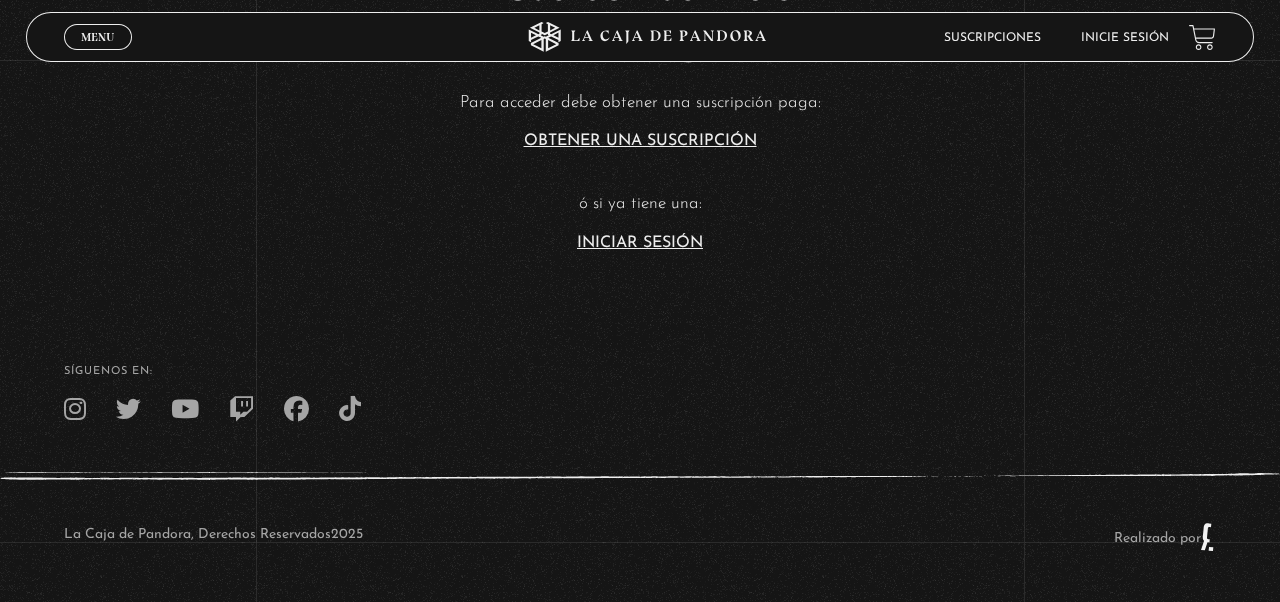 click on "Iniciar Sesión" at bounding box center (640, 243) 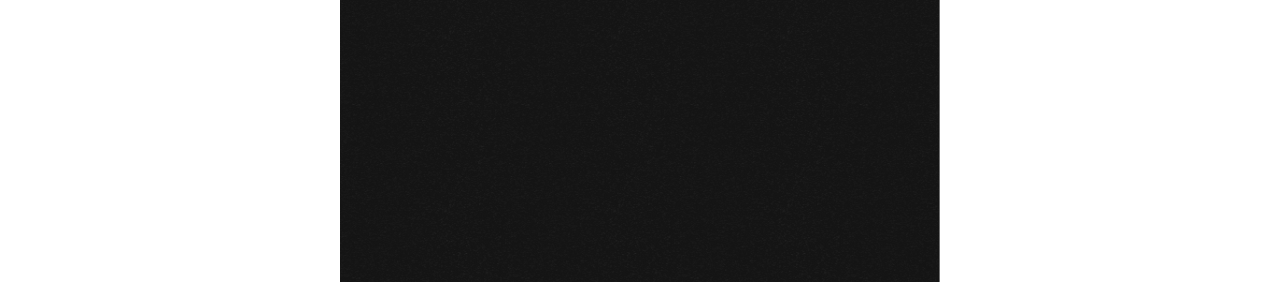 scroll, scrollTop: 0, scrollLeft: 0, axis: both 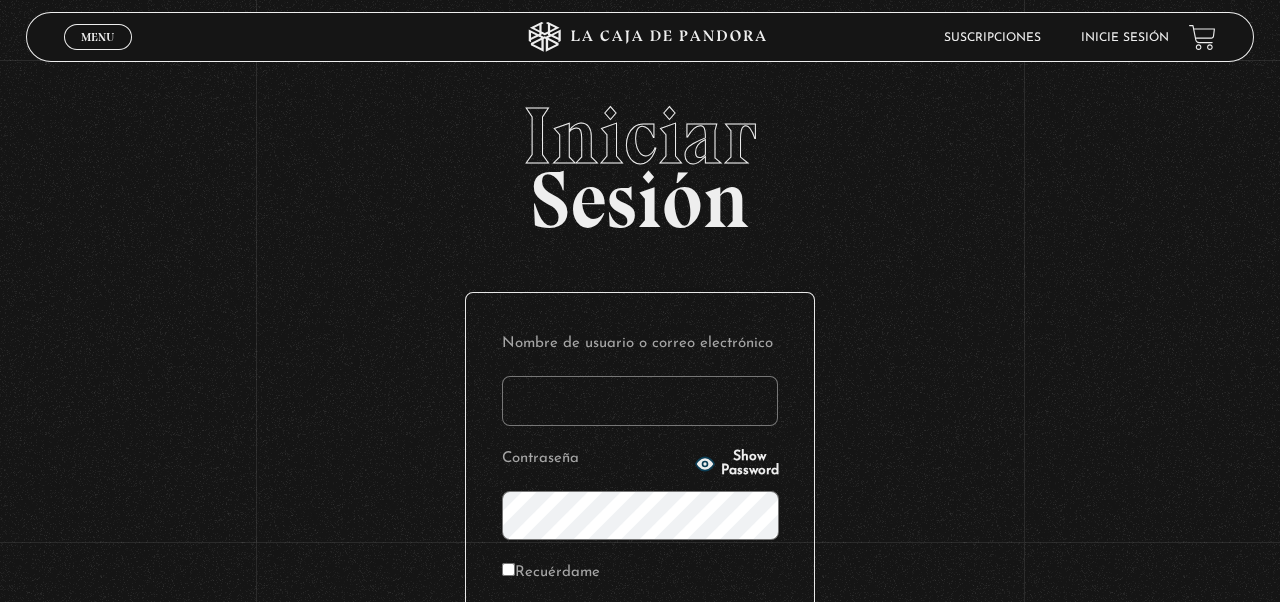 click on "Nombre de usuario o correo electrónico" at bounding box center (640, 401) 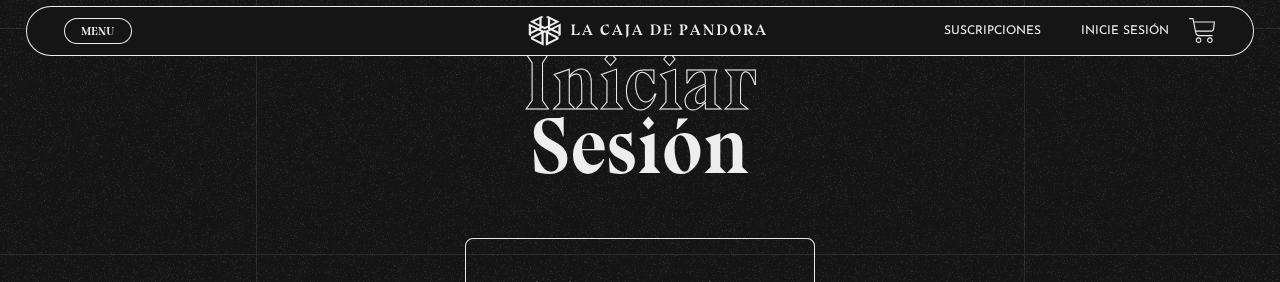scroll, scrollTop: 207, scrollLeft: 0, axis: vertical 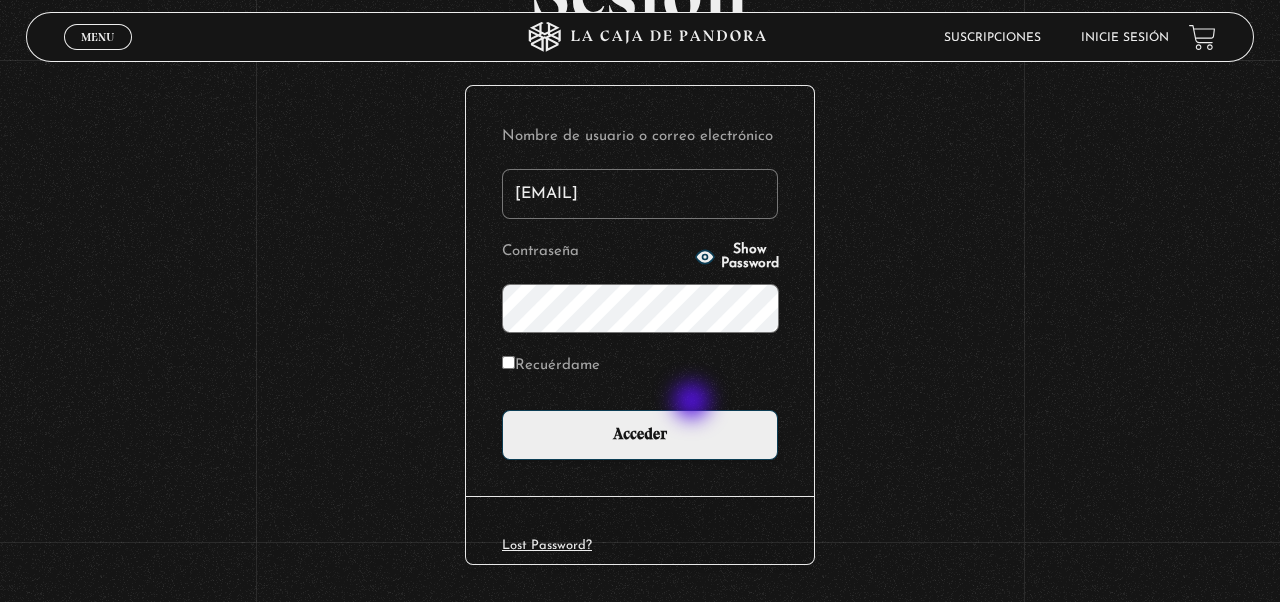 type on "cat.gcp@gmail.com" 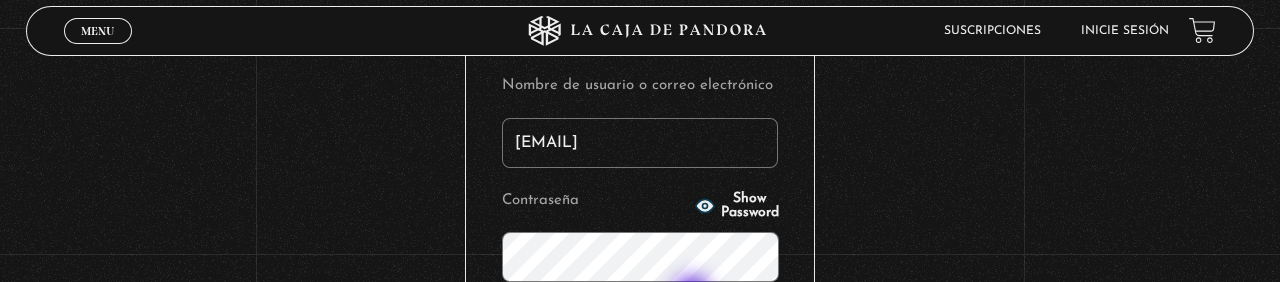 click on "Acceder" at bounding box center [640, 383] 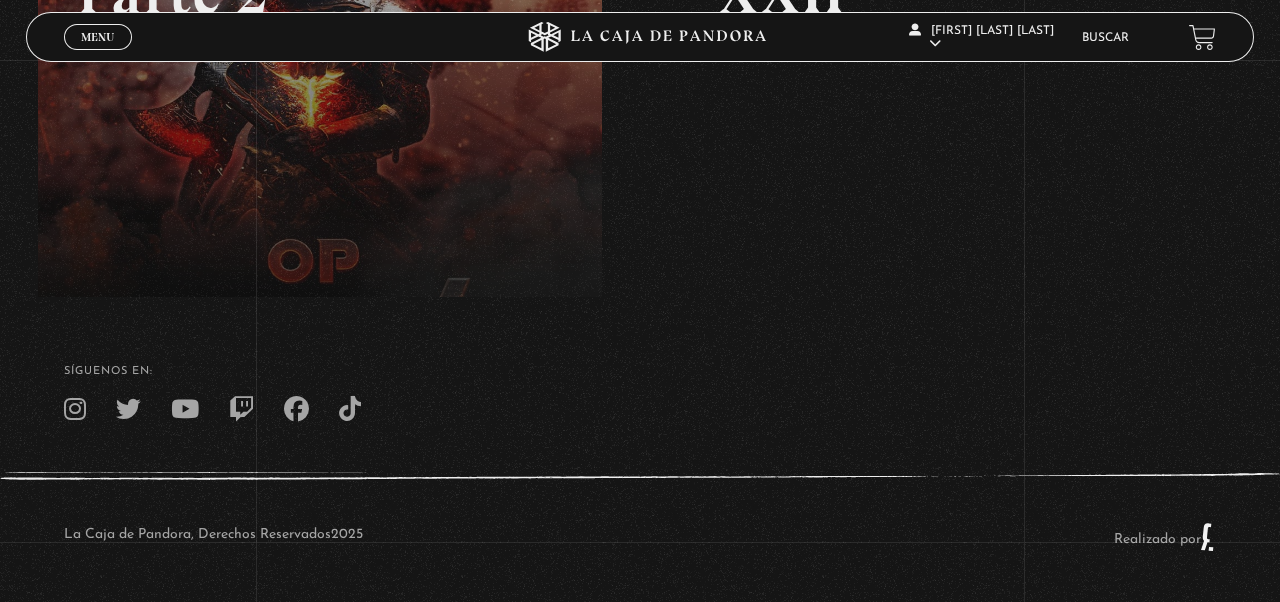 scroll, scrollTop: 0, scrollLeft: 0, axis: both 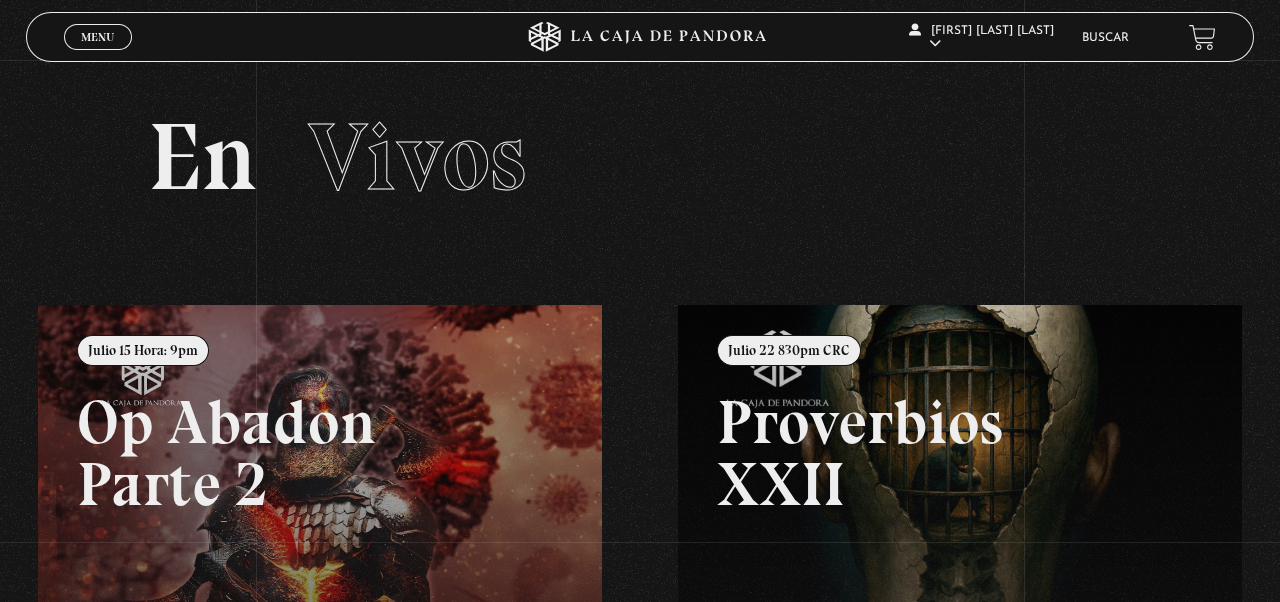 click on "Menu" at bounding box center [97, 37] 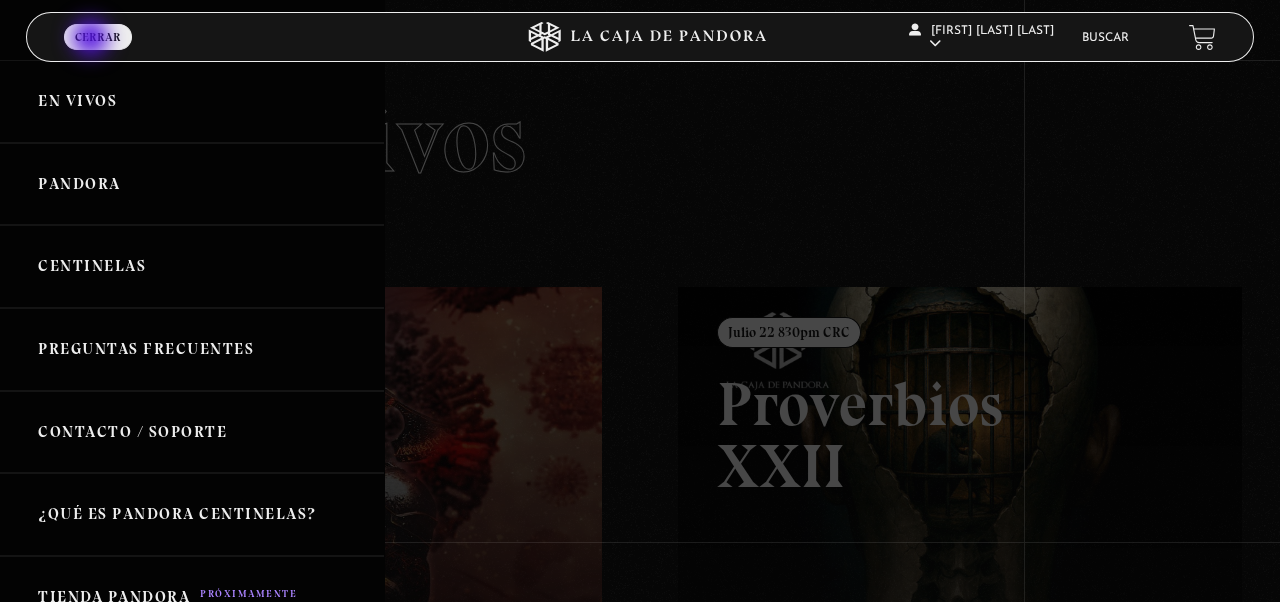 scroll, scrollTop: 32, scrollLeft: 0, axis: vertical 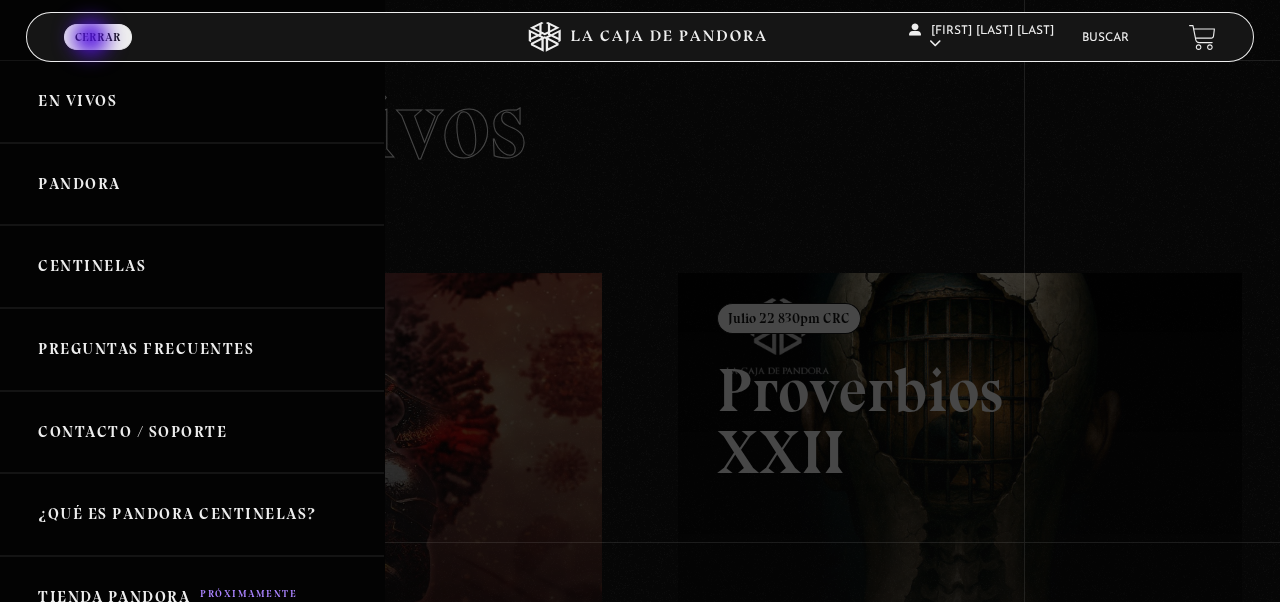 click on "Pandora" at bounding box center [192, 184] 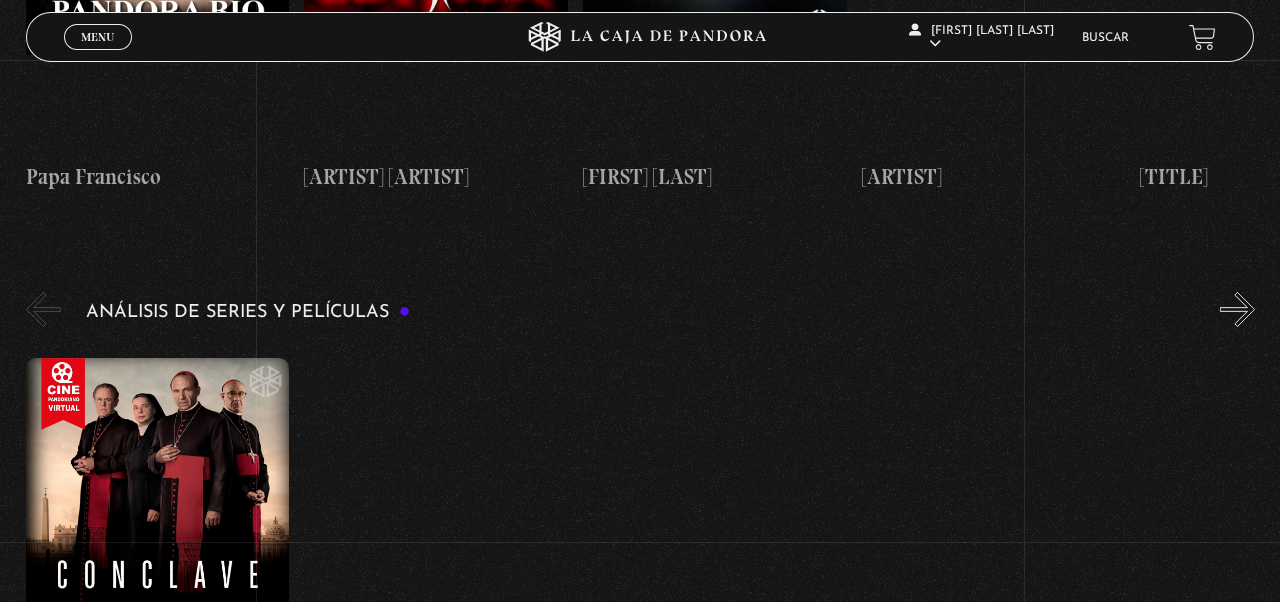 scroll, scrollTop: 3620, scrollLeft: 0, axis: vertical 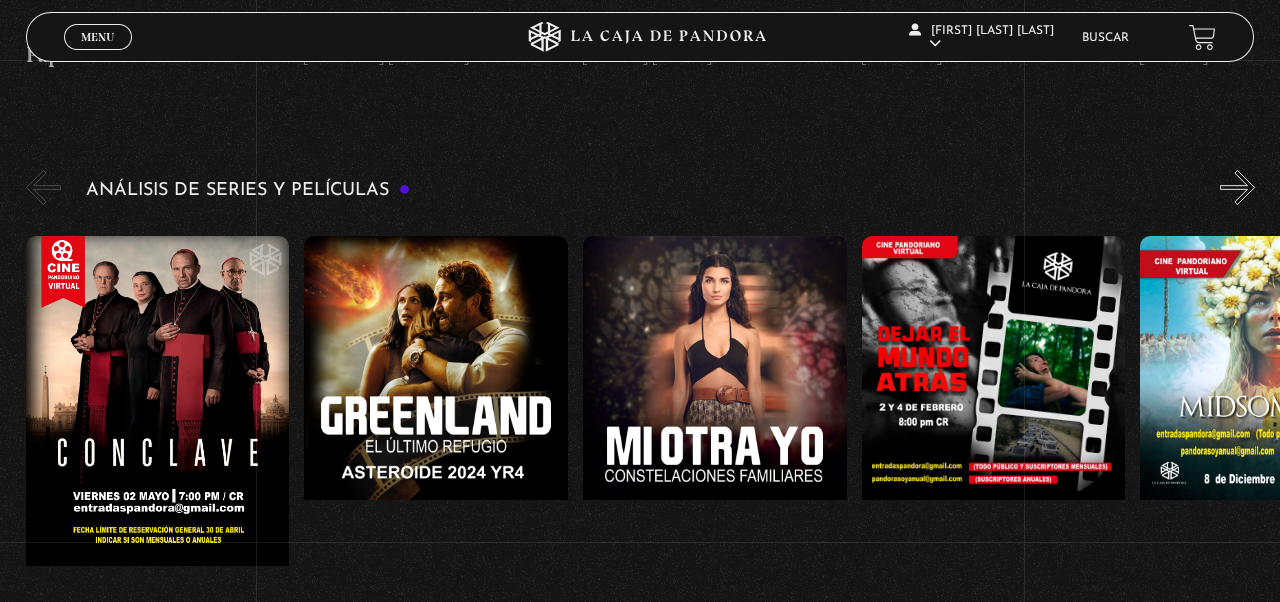 click on "«" at bounding box center [43, 187] 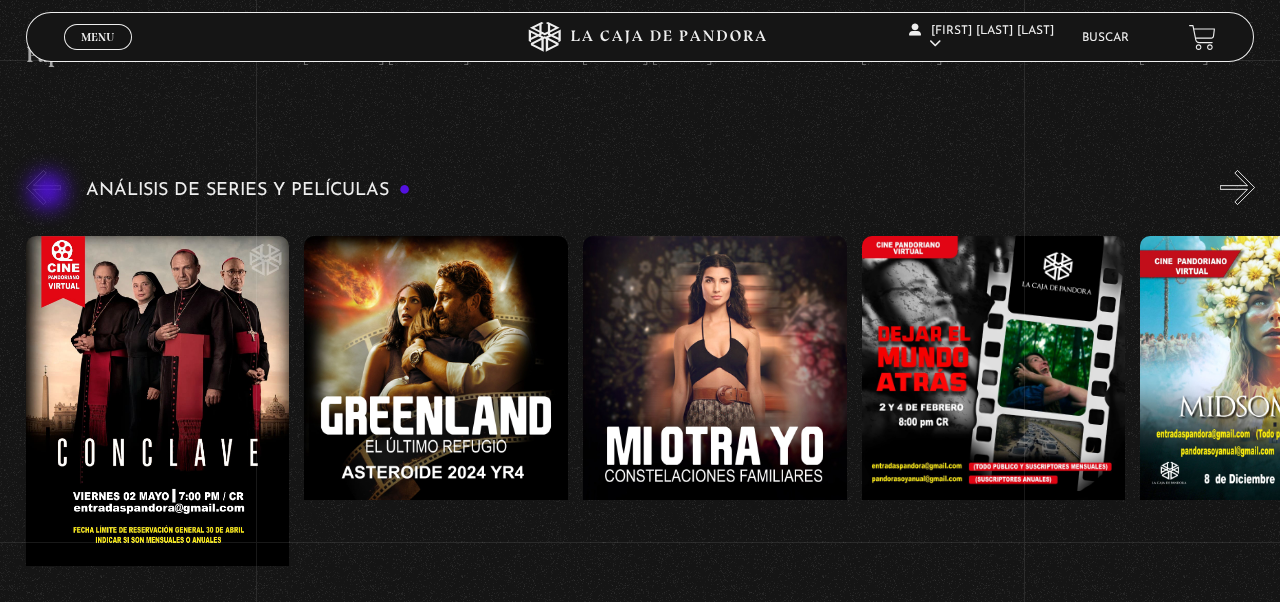 click on "»" at bounding box center [1237, 187] 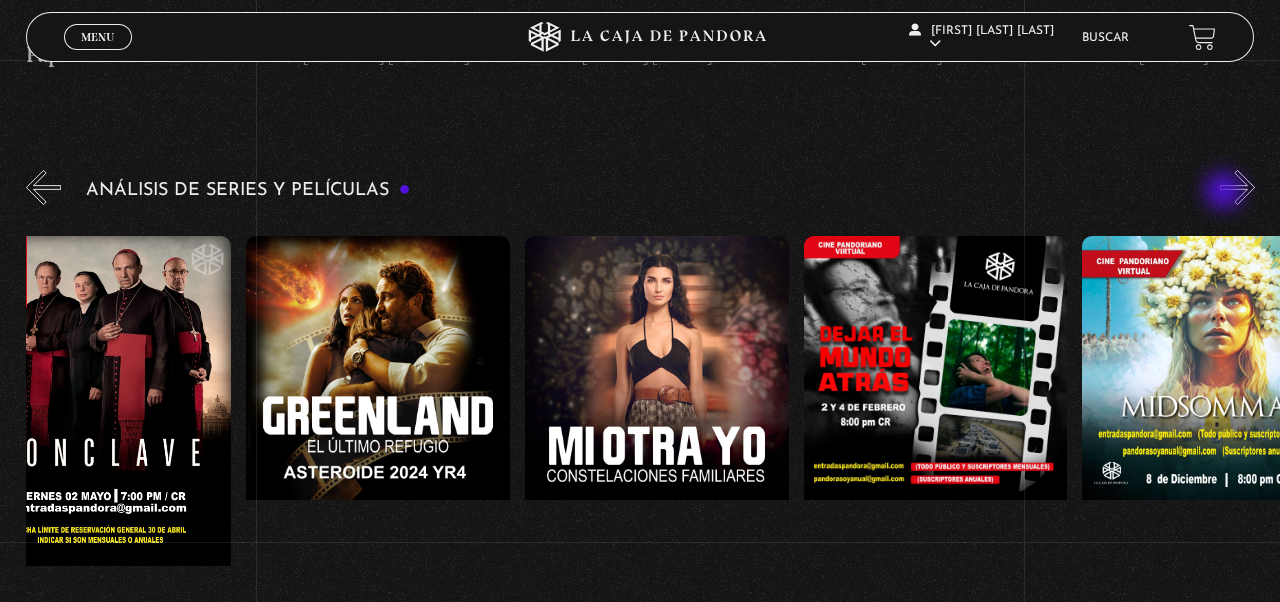 scroll, scrollTop: 0, scrollLeft: 278, axis: horizontal 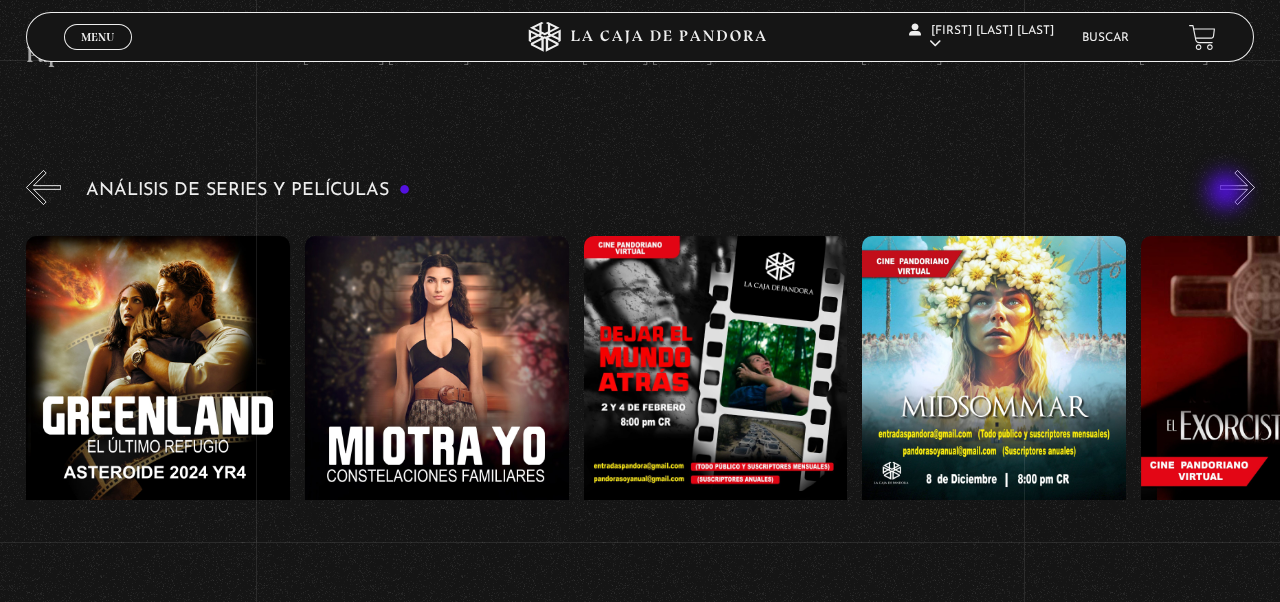 click on "»" at bounding box center (1237, 187) 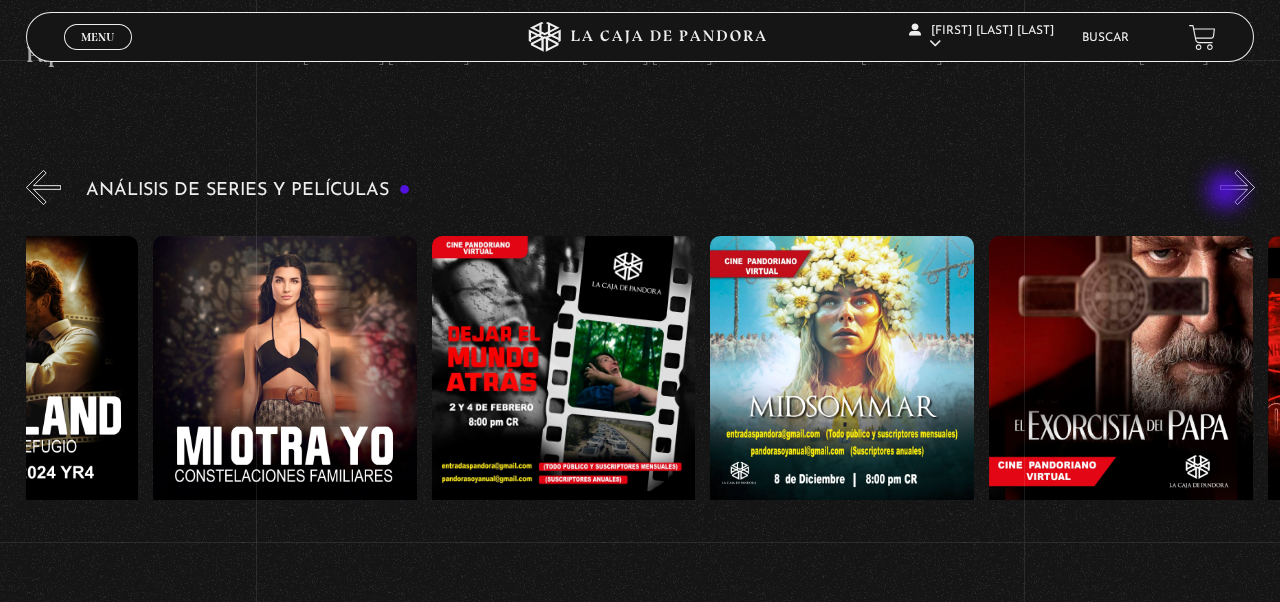 scroll, scrollTop: 0, scrollLeft: 557, axis: horizontal 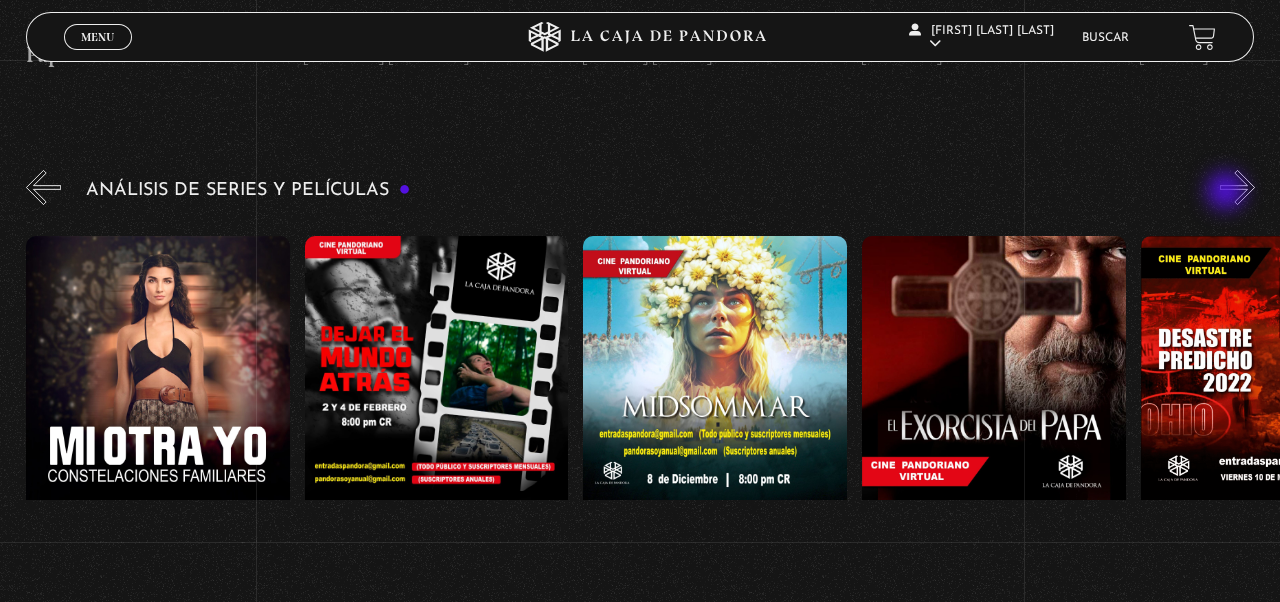 click on "»" at bounding box center (1237, 187) 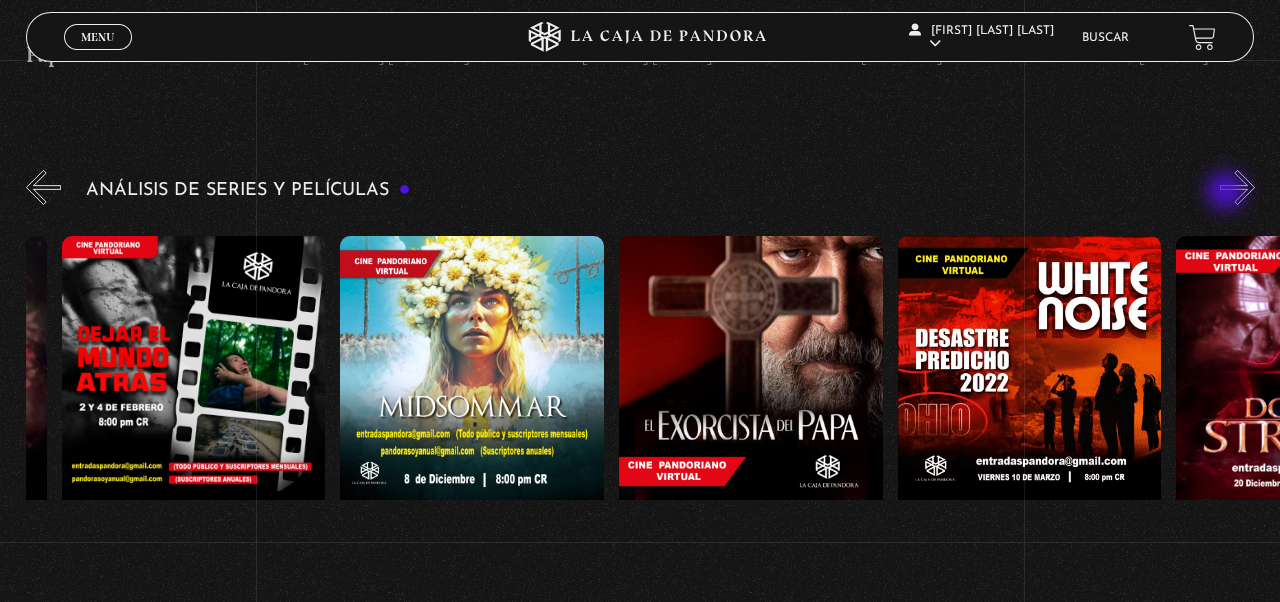 scroll, scrollTop: 0, scrollLeft: 836, axis: horizontal 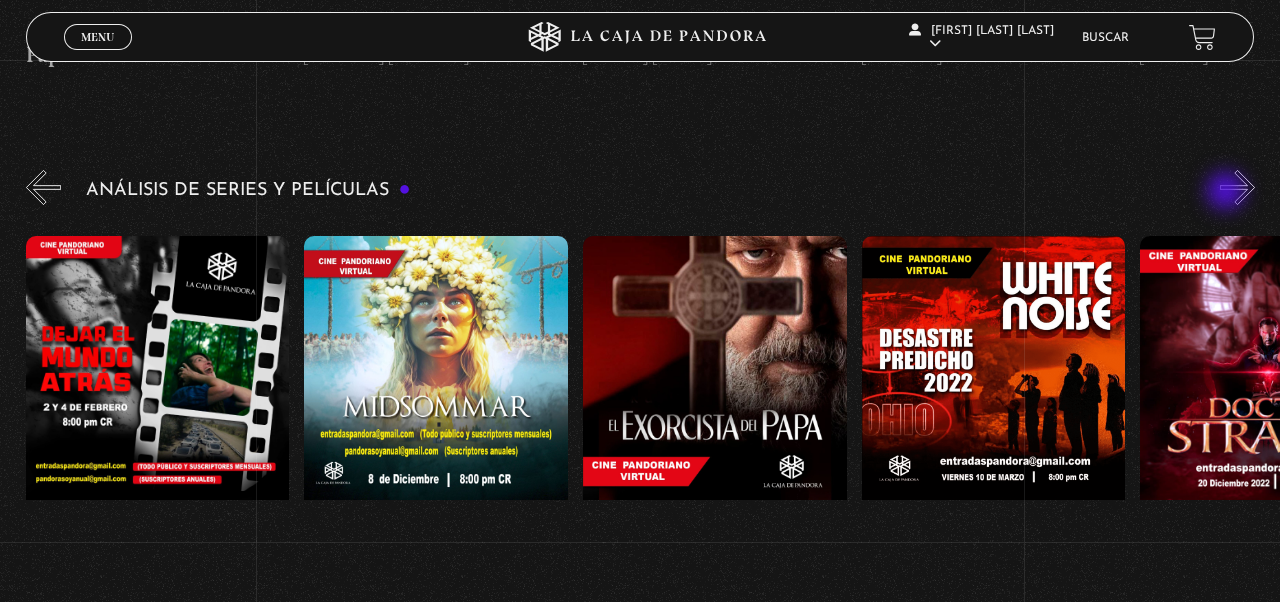 click on "»" at bounding box center [1237, 187] 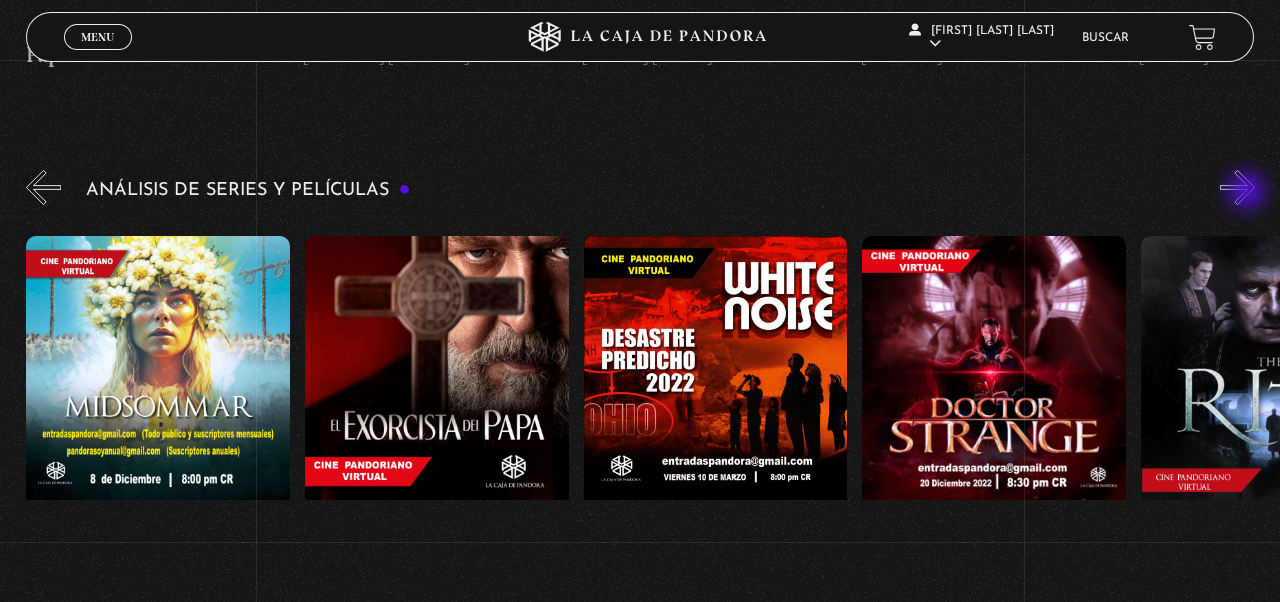 click on "»" at bounding box center (1237, 187) 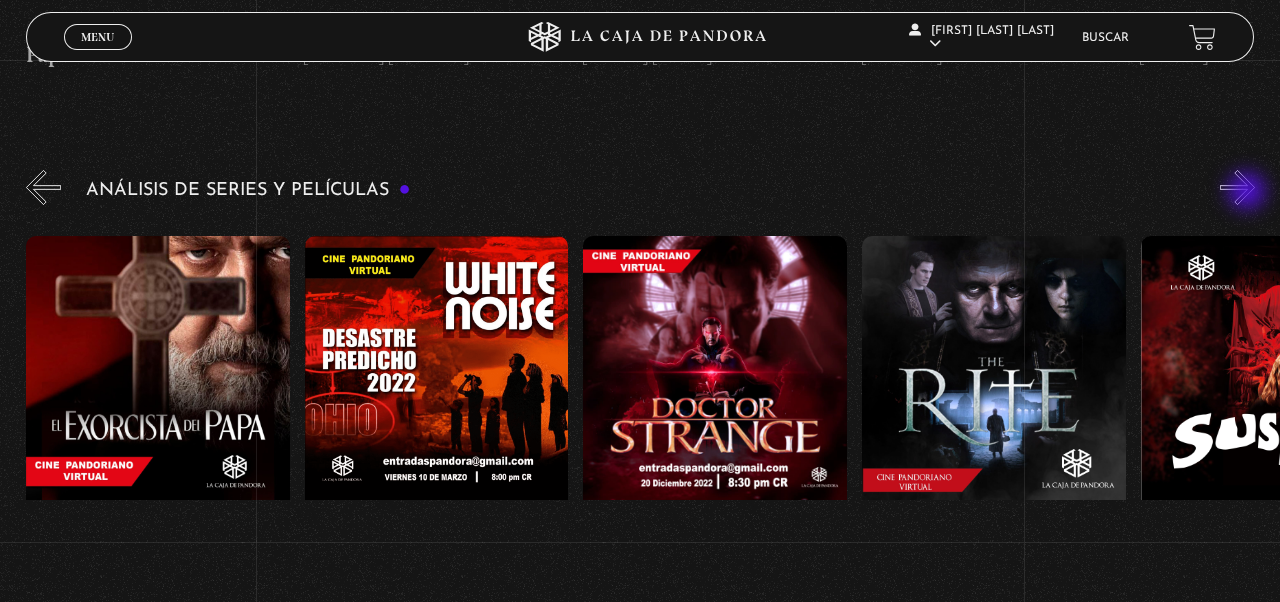 click on "»" at bounding box center (1237, 187) 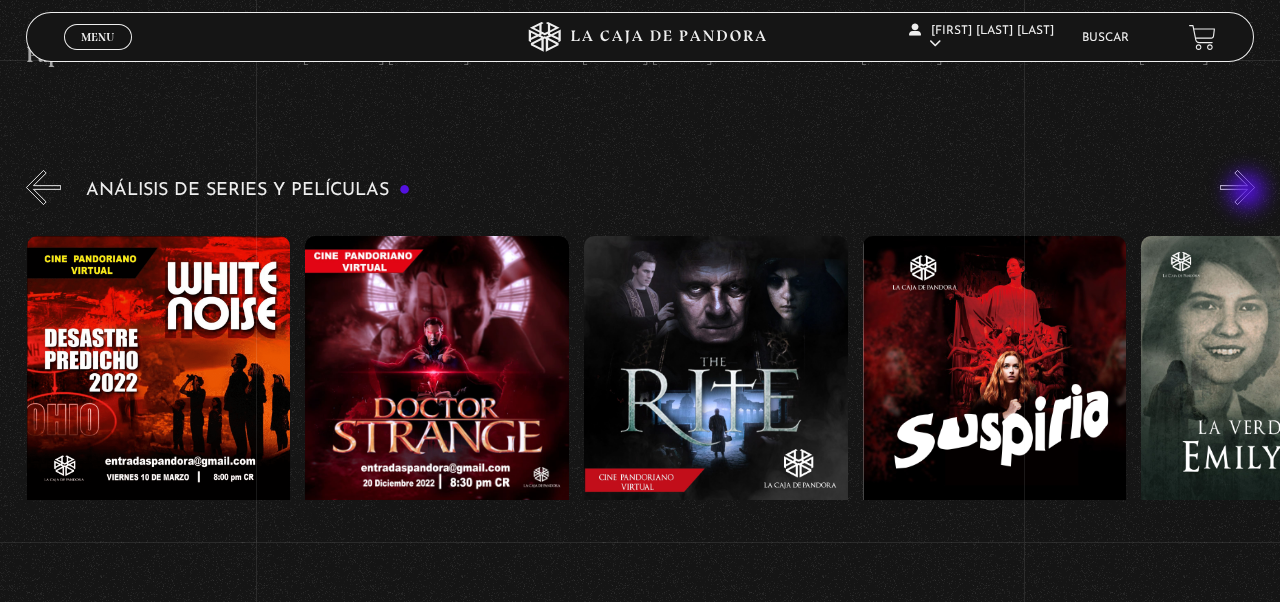 scroll, scrollTop: 0, scrollLeft: 1672, axis: horizontal 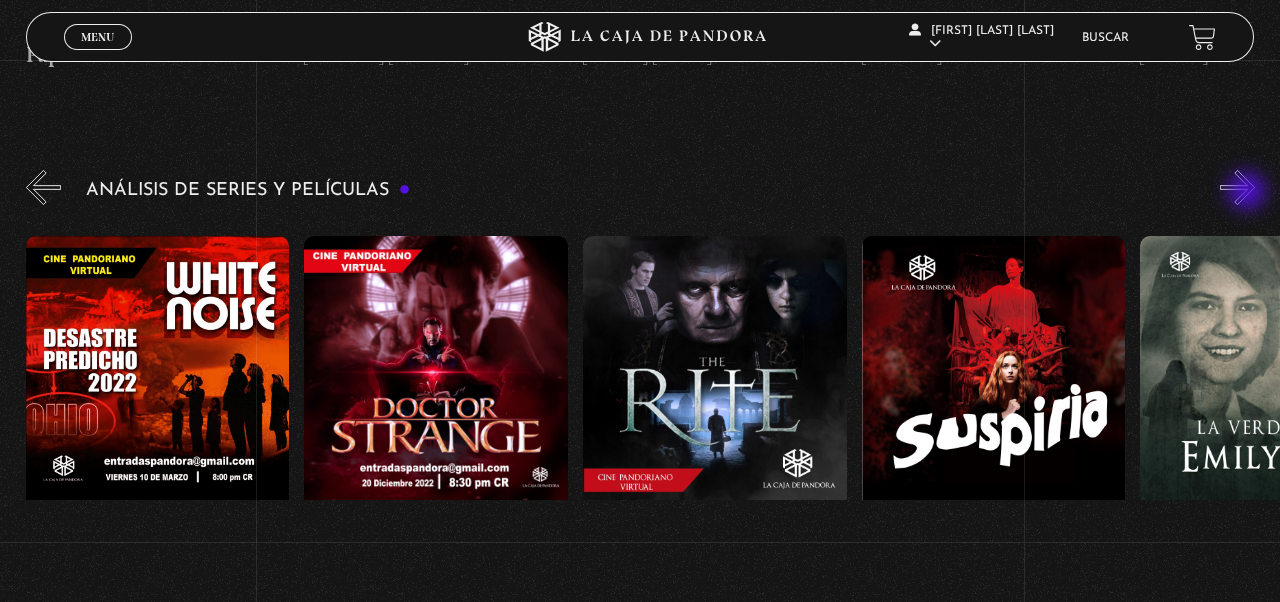 click on "»" at bounding box center [1237, 187] 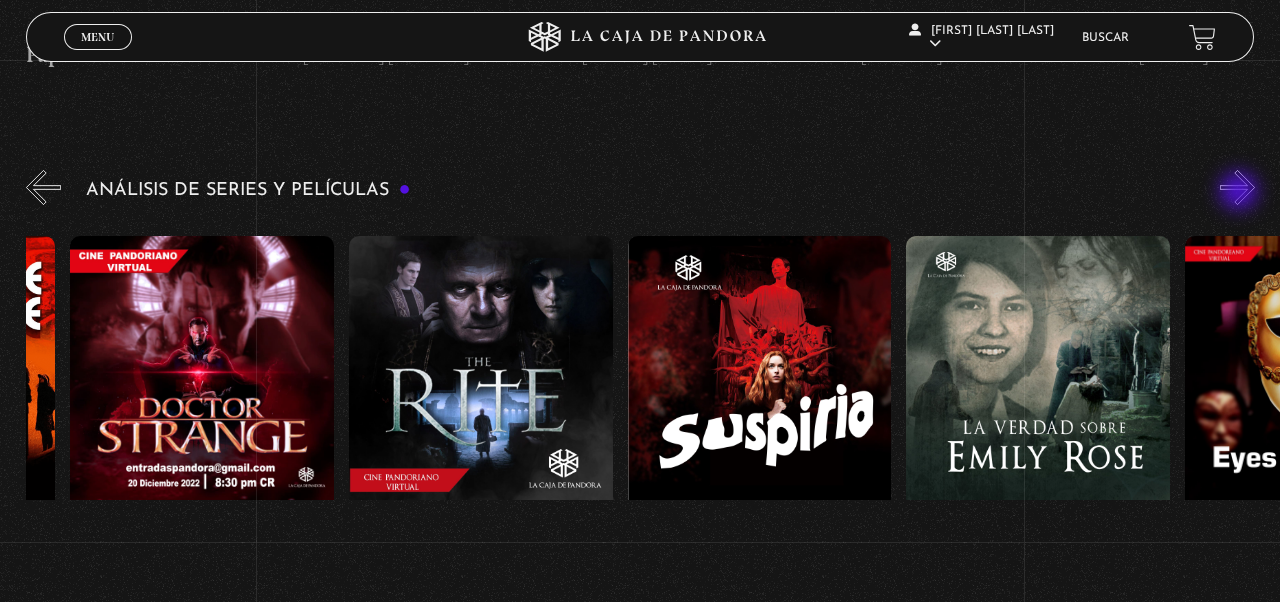 scroll, scrollTop: 0, scrollLeft: 1950, axis: horizontal 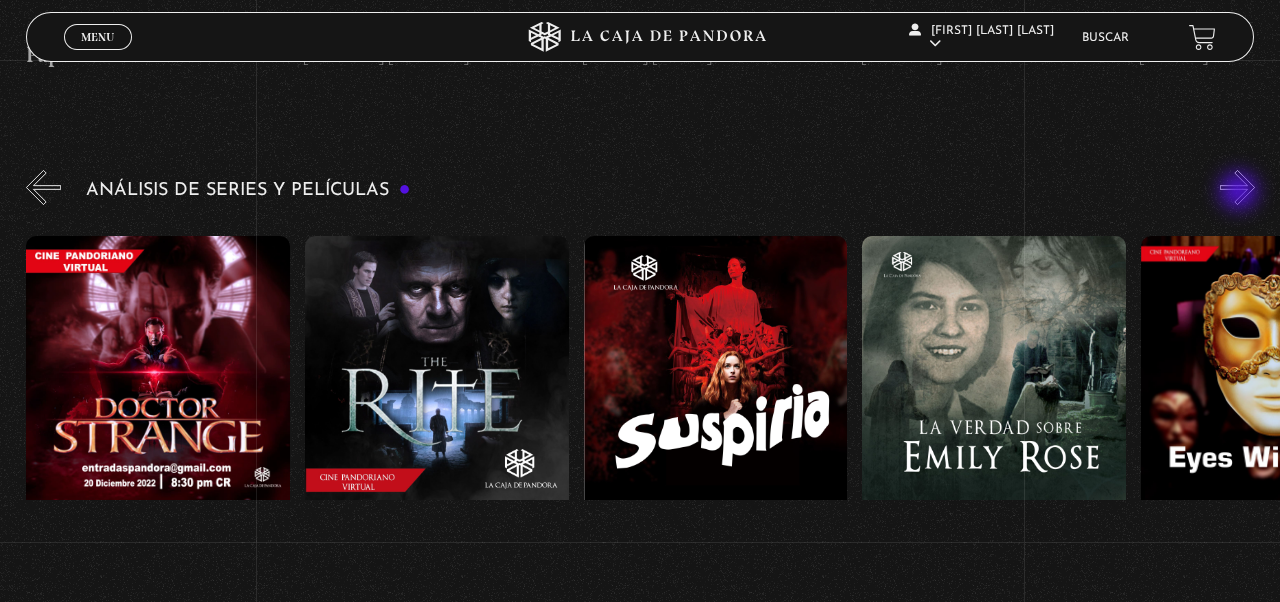 click on "»" at bounding box center [1237, 187] 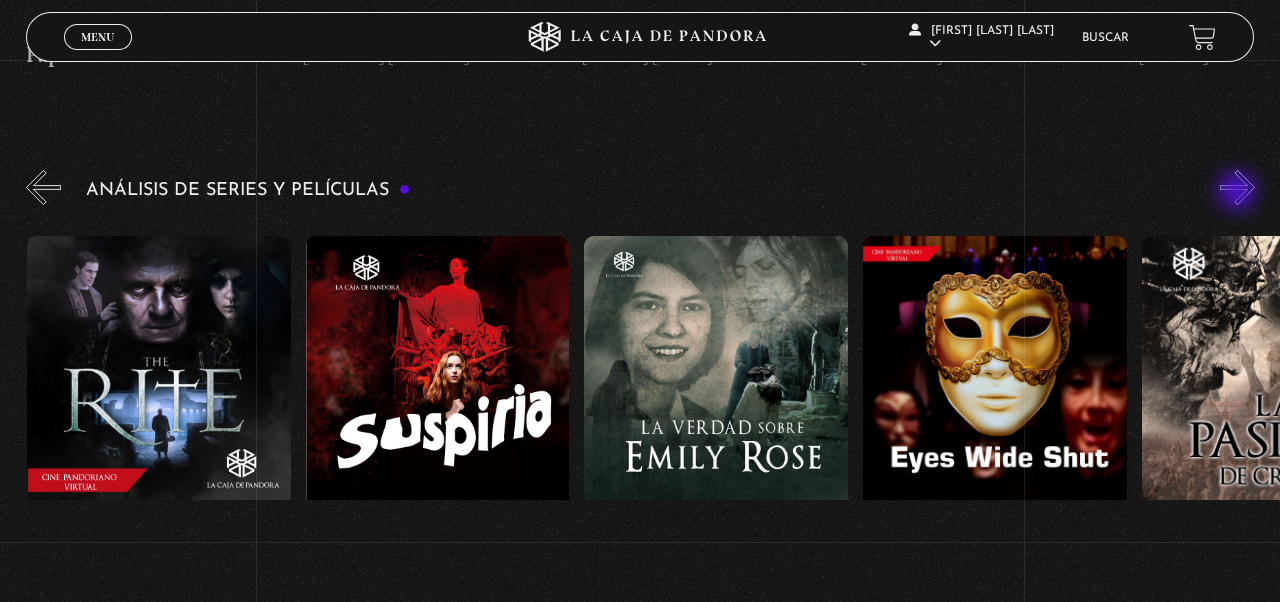 click on "»" at bounding box center [1237, 187] 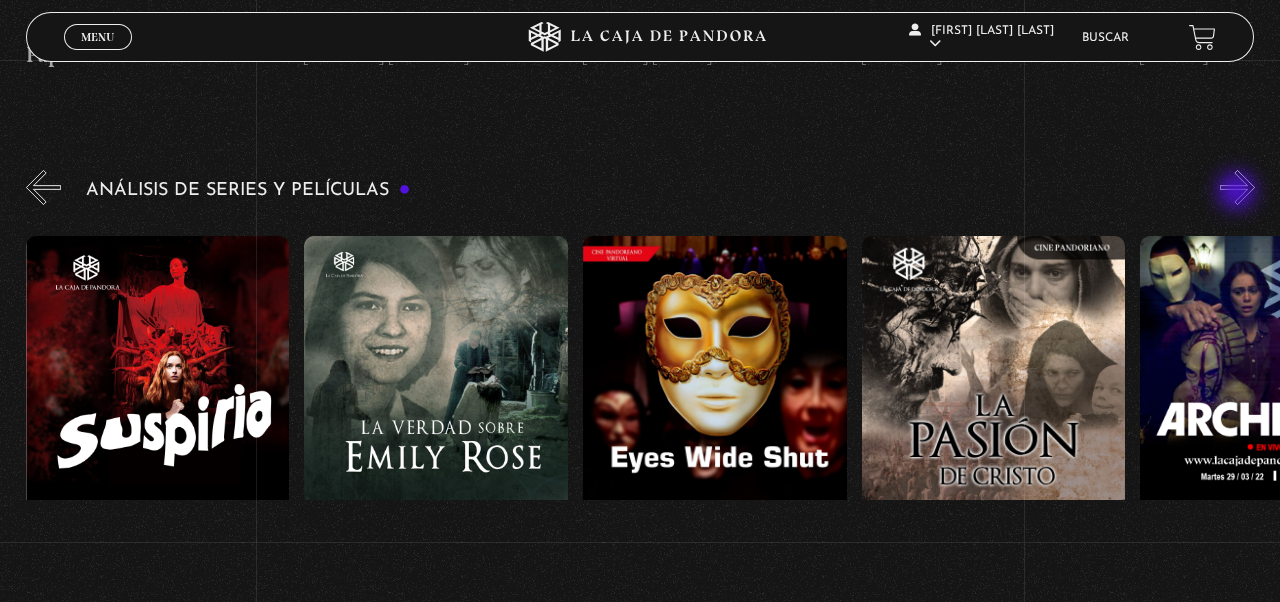 click on "»" at bounding box center [1237, 187] 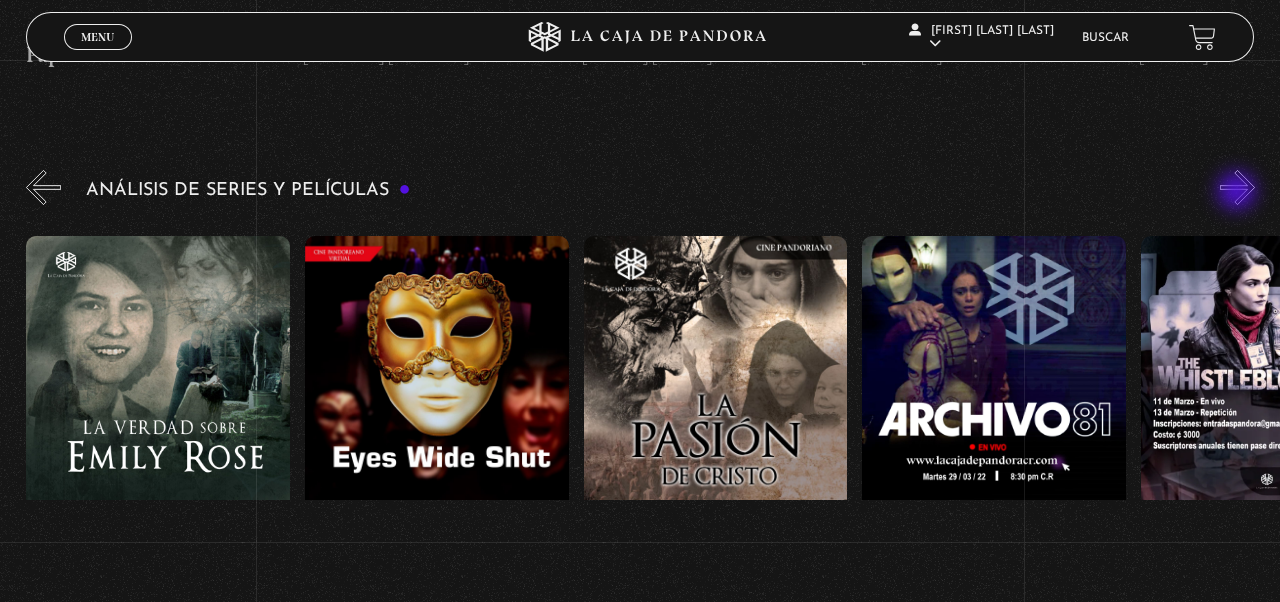 scroll, scrollTop: 0, scrollLeft: 2786, axis: horizontal 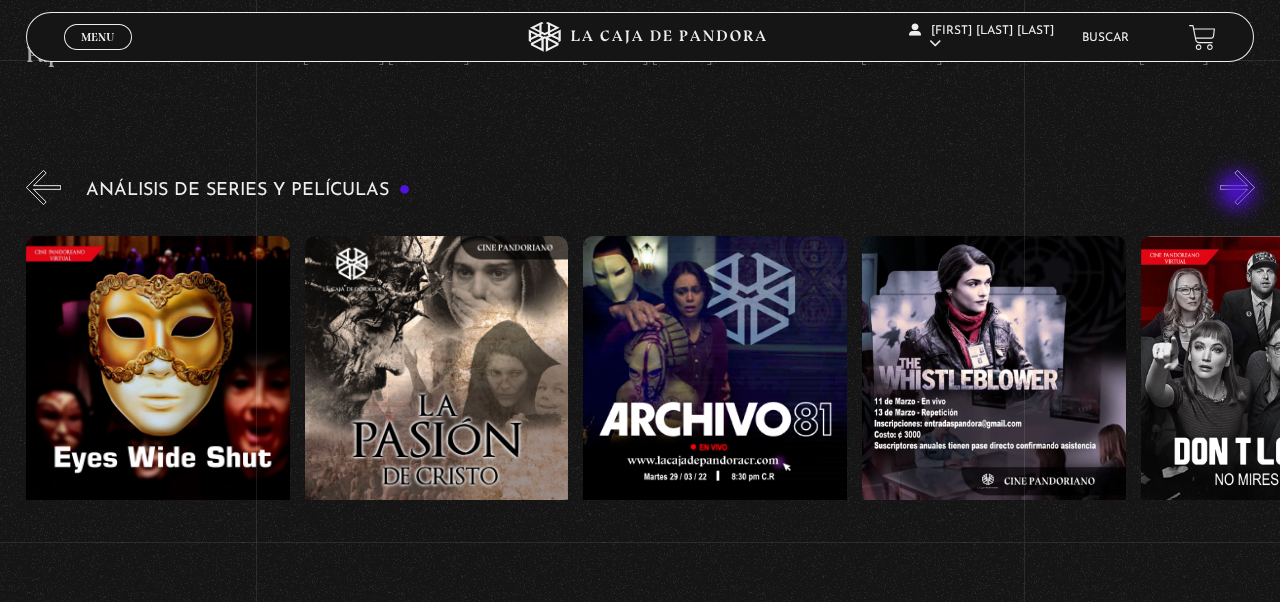 click on "»" at bounding box center [1237, 187] 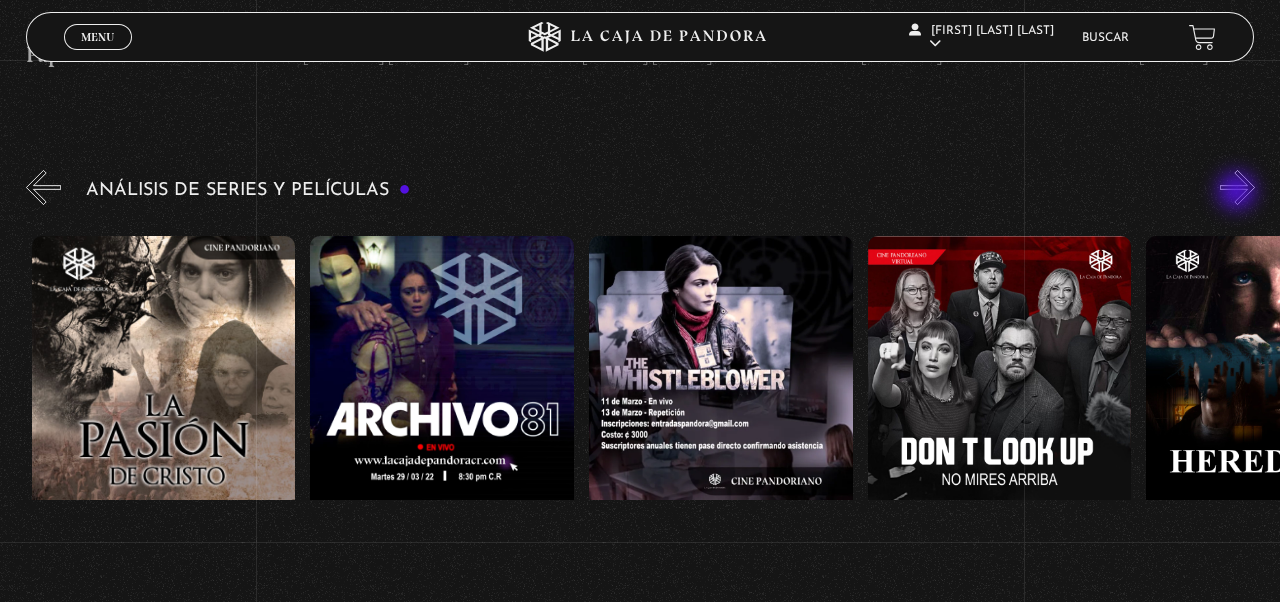 scroll, scrollTop: 0, scrollLeft: 3344, axis: horizontal 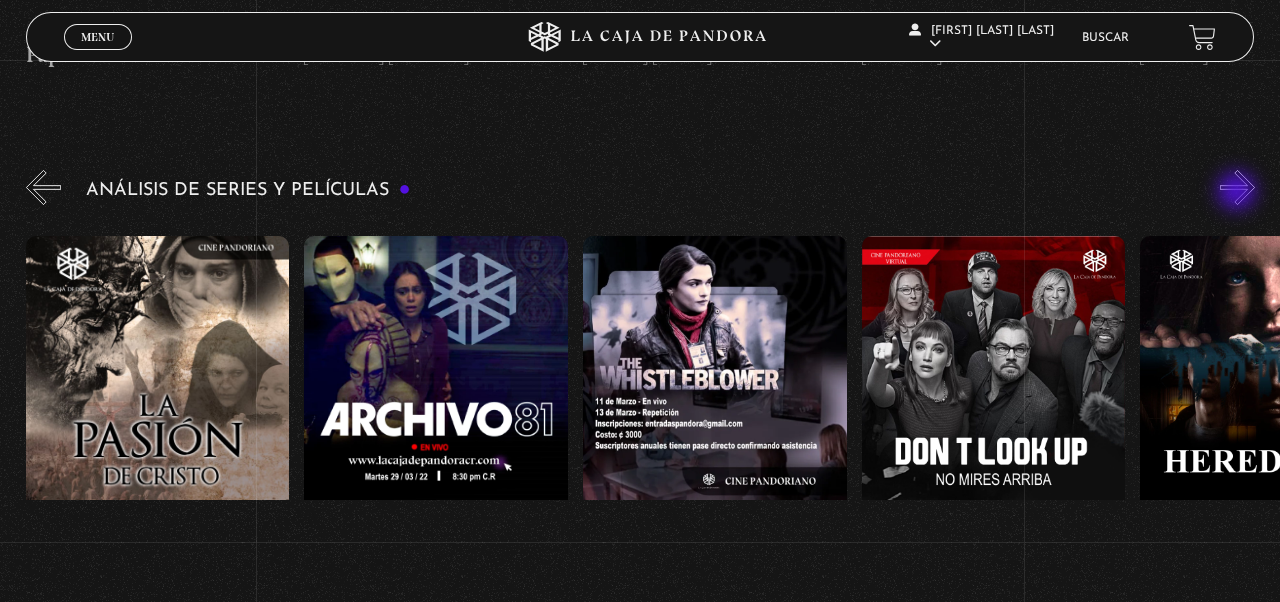click on "»" at bounding box center [1237, 187] 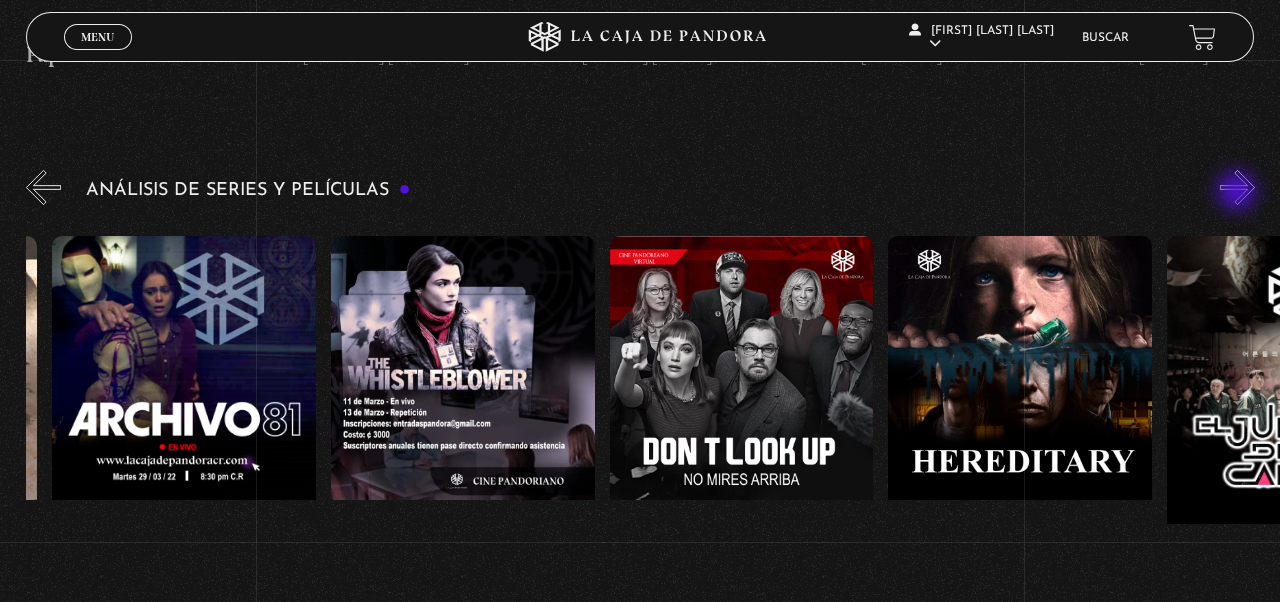scroll, scrollTop: 0, scrollLeft: 3622, axis: horizontal 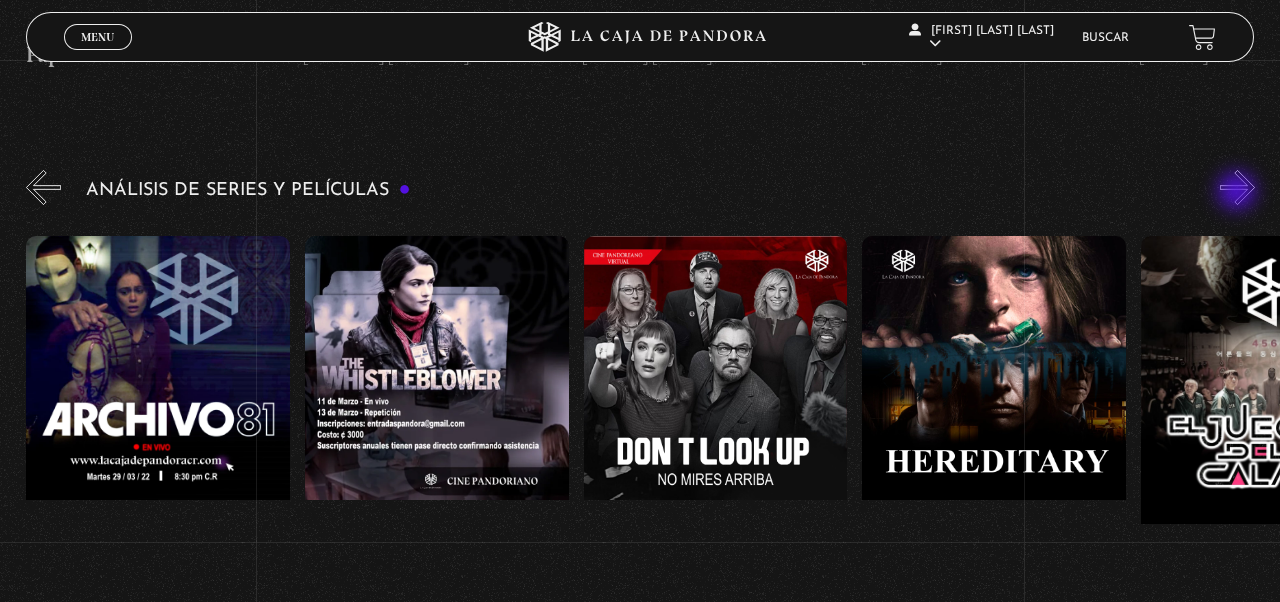 click on "»" at bounding box center [1237, 187] 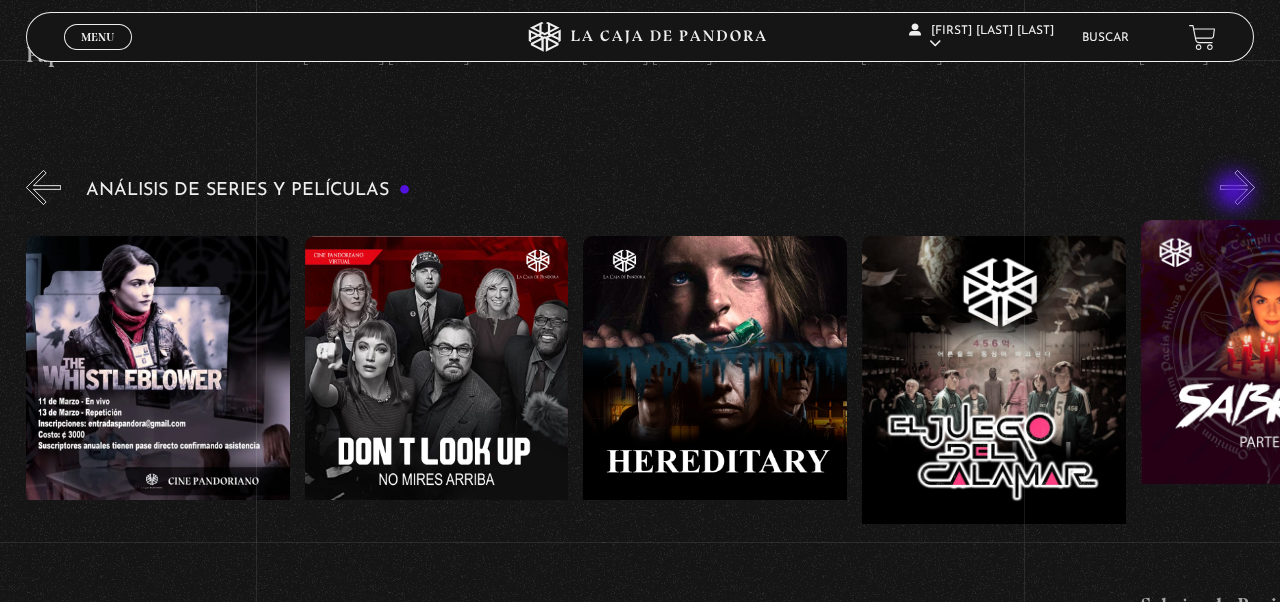 click on "»" at bounding box center (1237, 187) 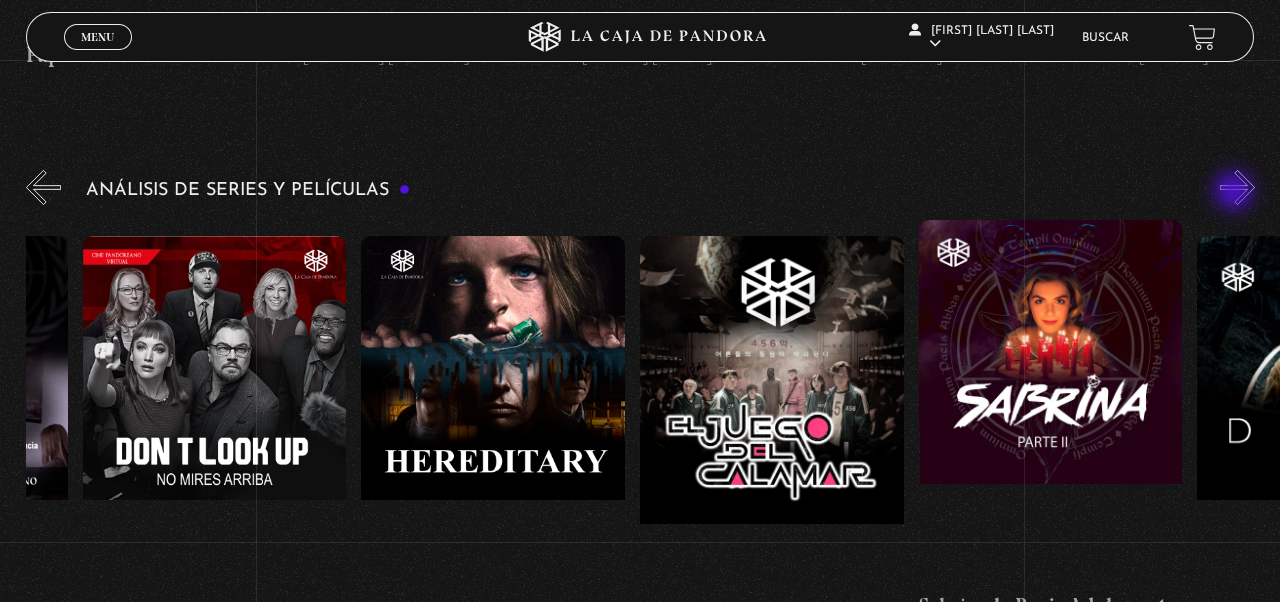 click on "»" at bounding box center (1237, 187) 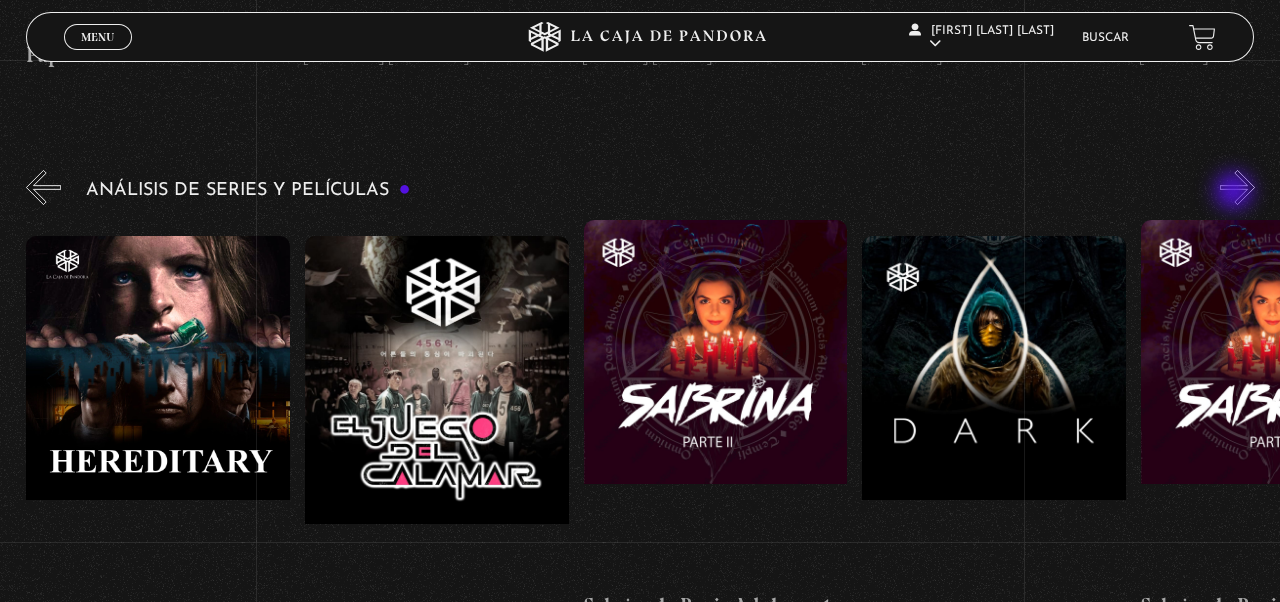 click on "»" at bounding box center (1237, 187) 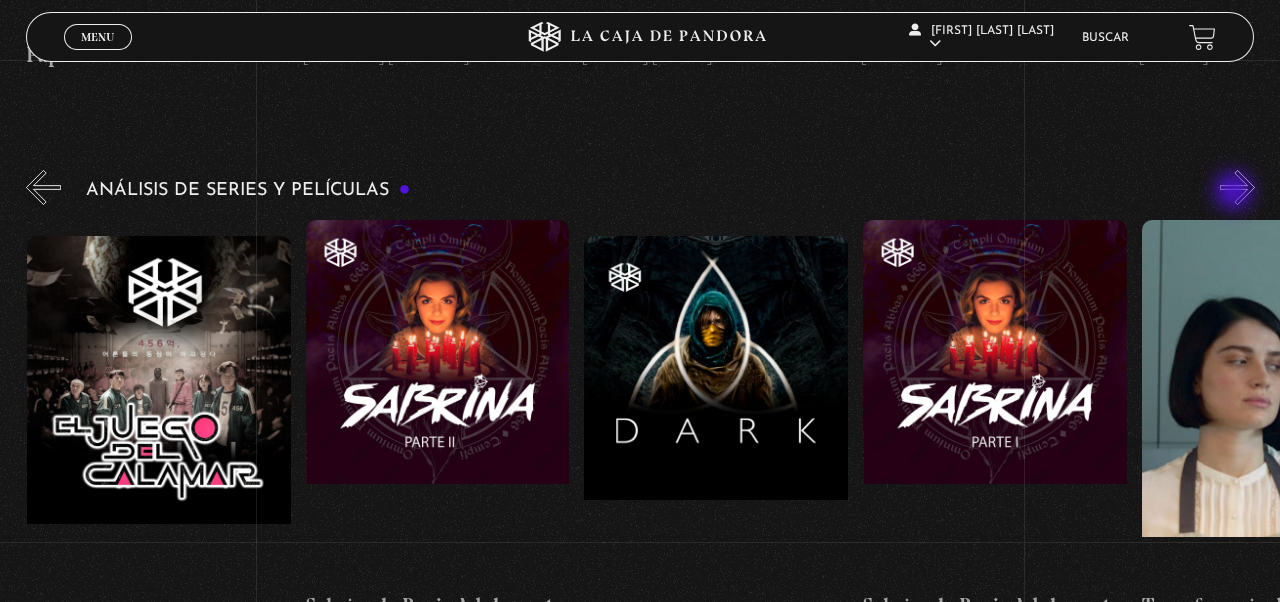 scroll, scrollTop: 0, scrollLeft: 4737, axis: horizontal 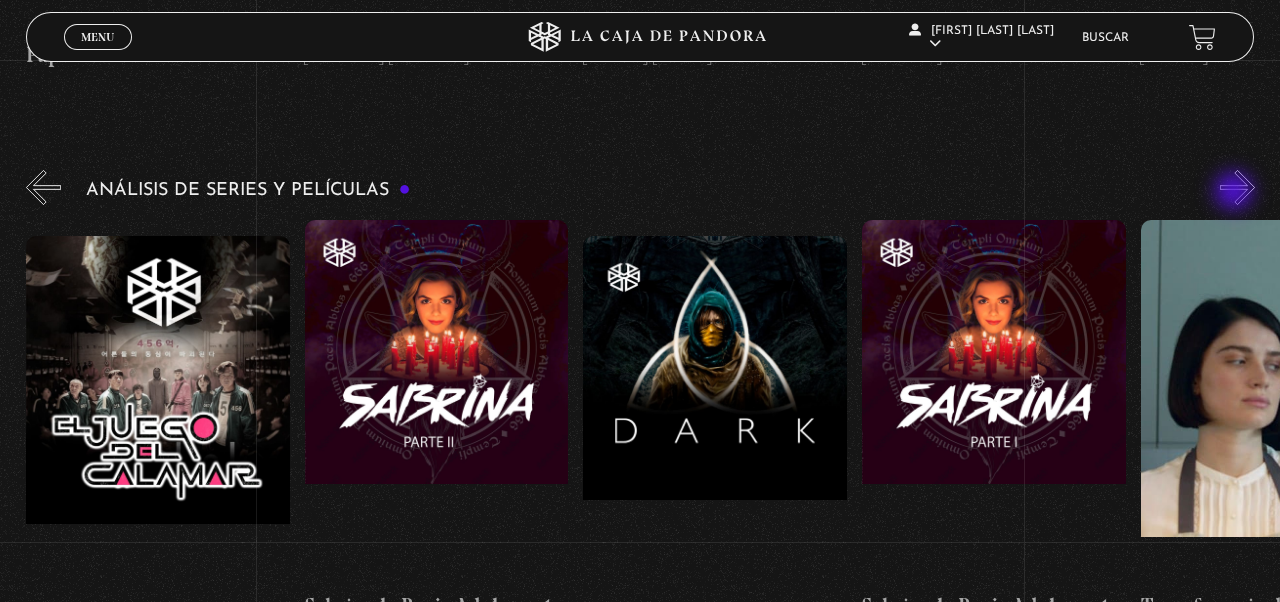 click on "»" at bounding box center (1237, 187) 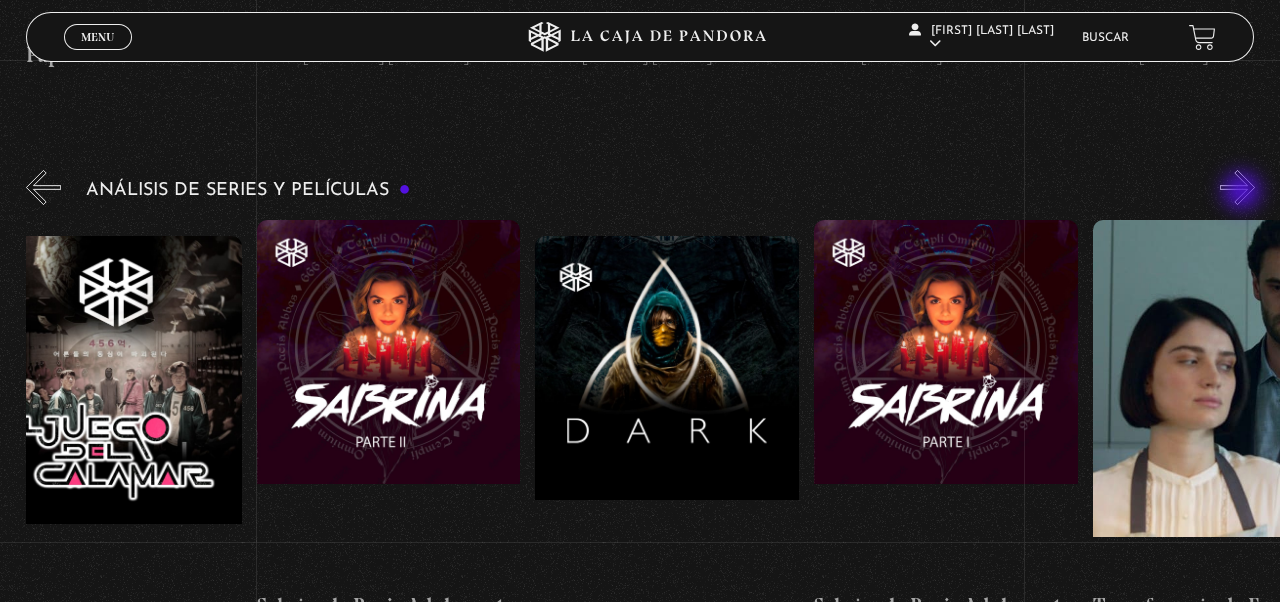 scroll, scrollTop: 0, scrollLeft: 4875, axis: horizontal 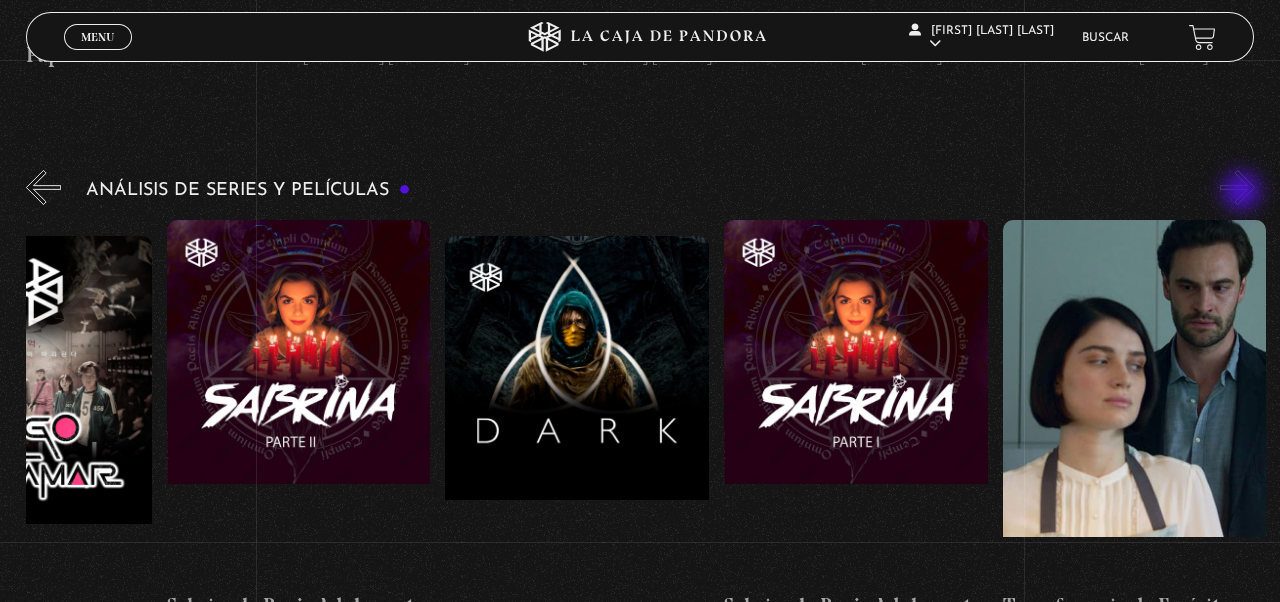 click on "»" at bounding box center (1237, 187) 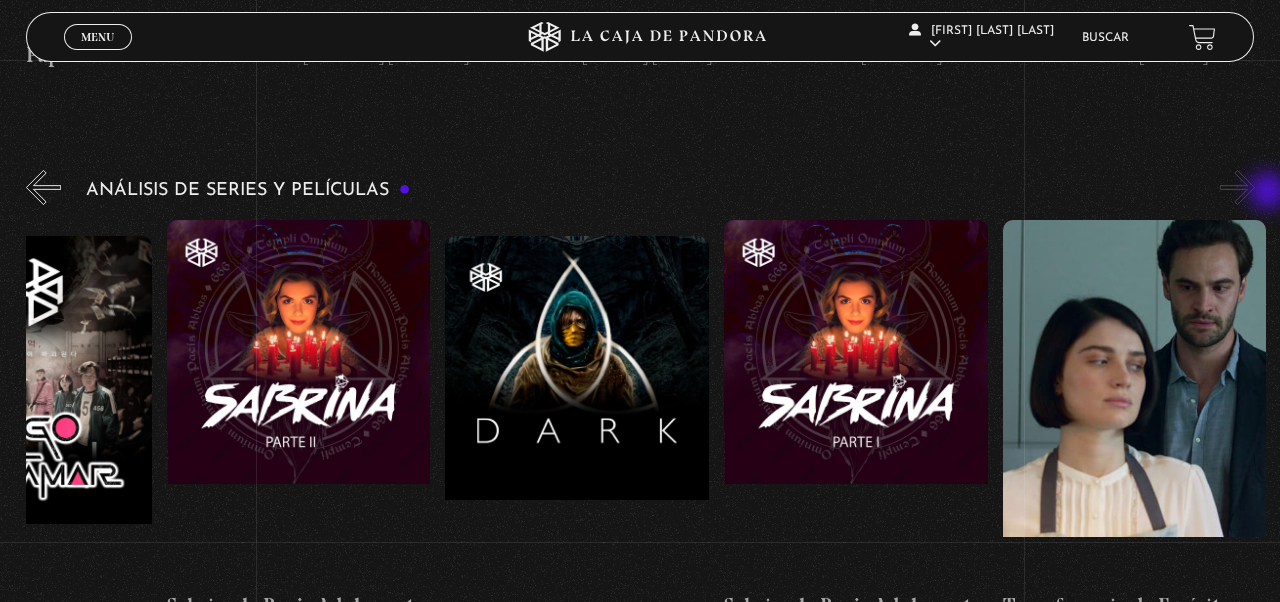 click on "«" at bounding box center [43, 187] 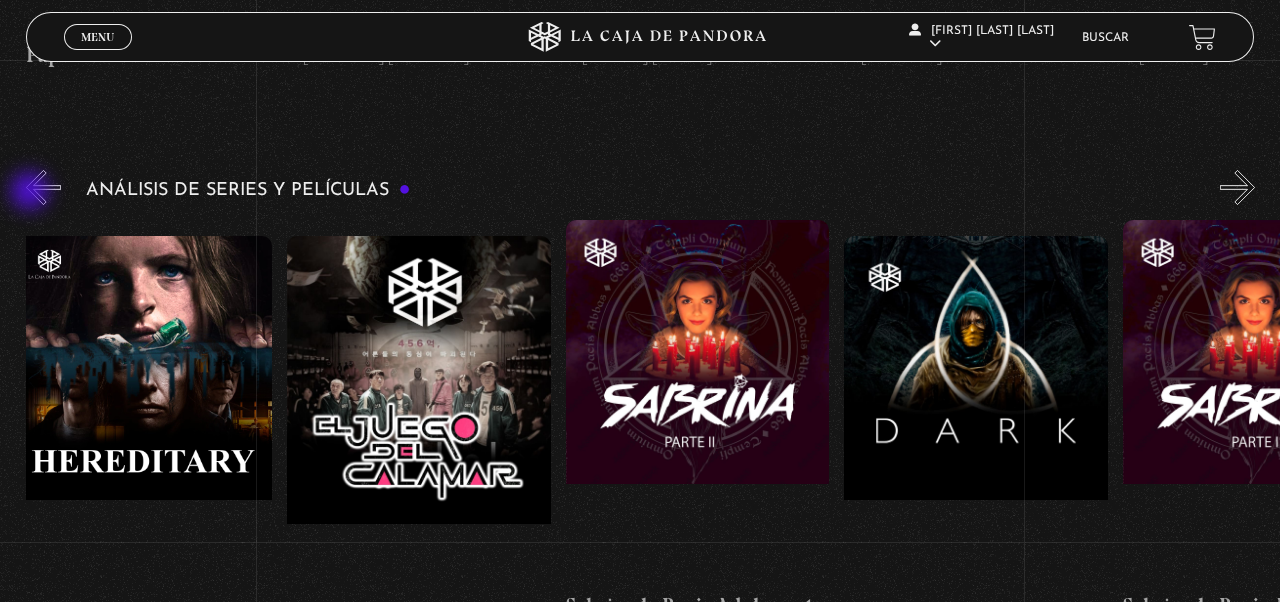 click on "«" at bounding box center (43, 187) 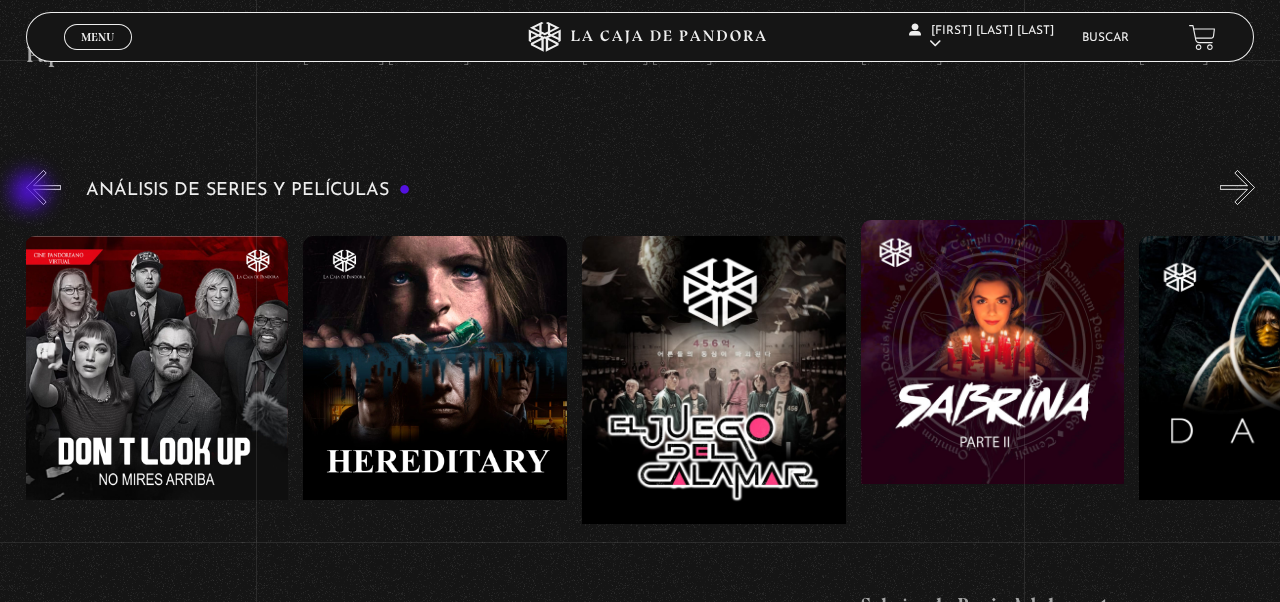 scroll, scrollTop: 0, scrollLeft: 4180, axis: horizontal 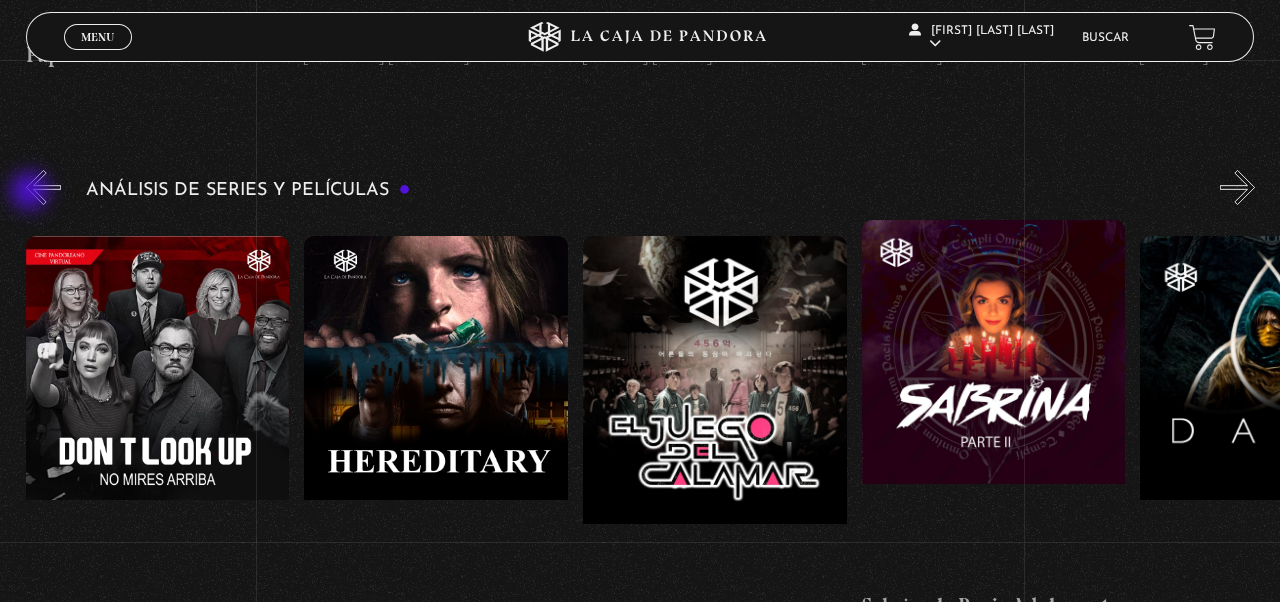 click on "«" at bounding box center (43, 187) 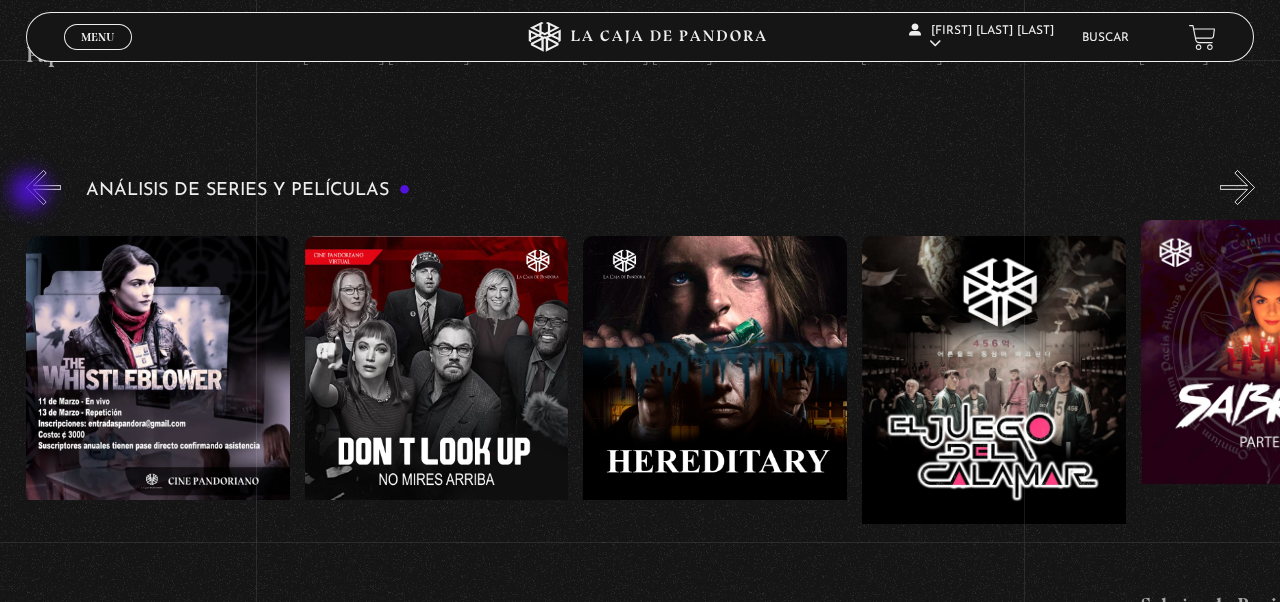 click on "«" at bounding box center (43, 187) 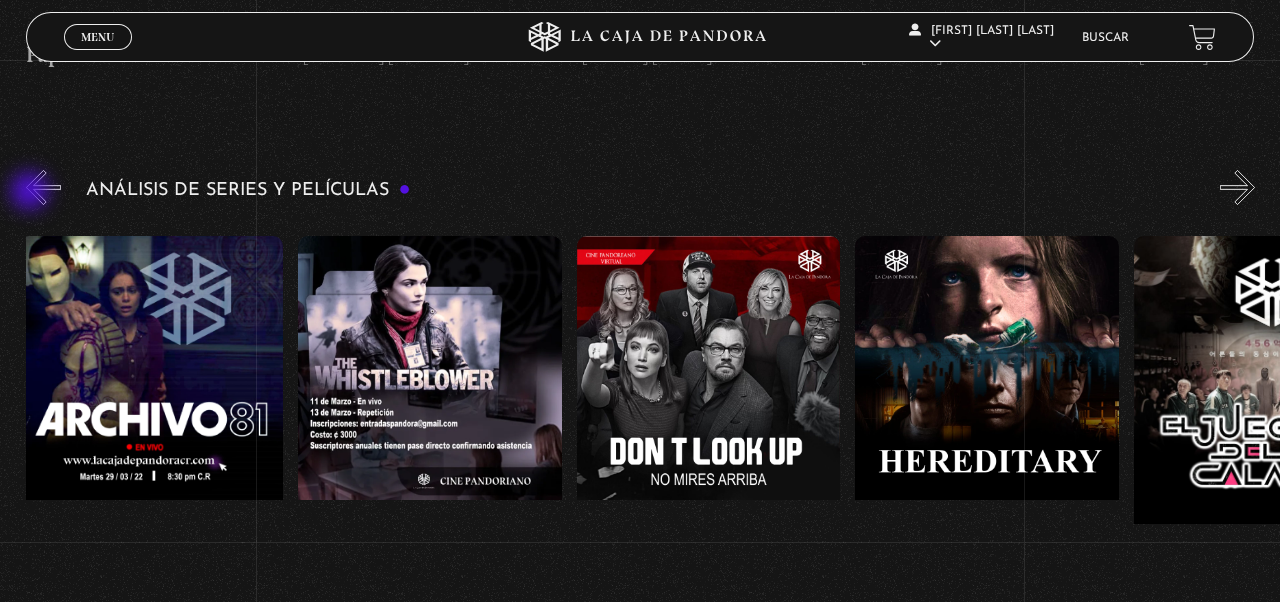 scroll, scrollTop: 0, scrollLeft: 3622, axis: horizontal 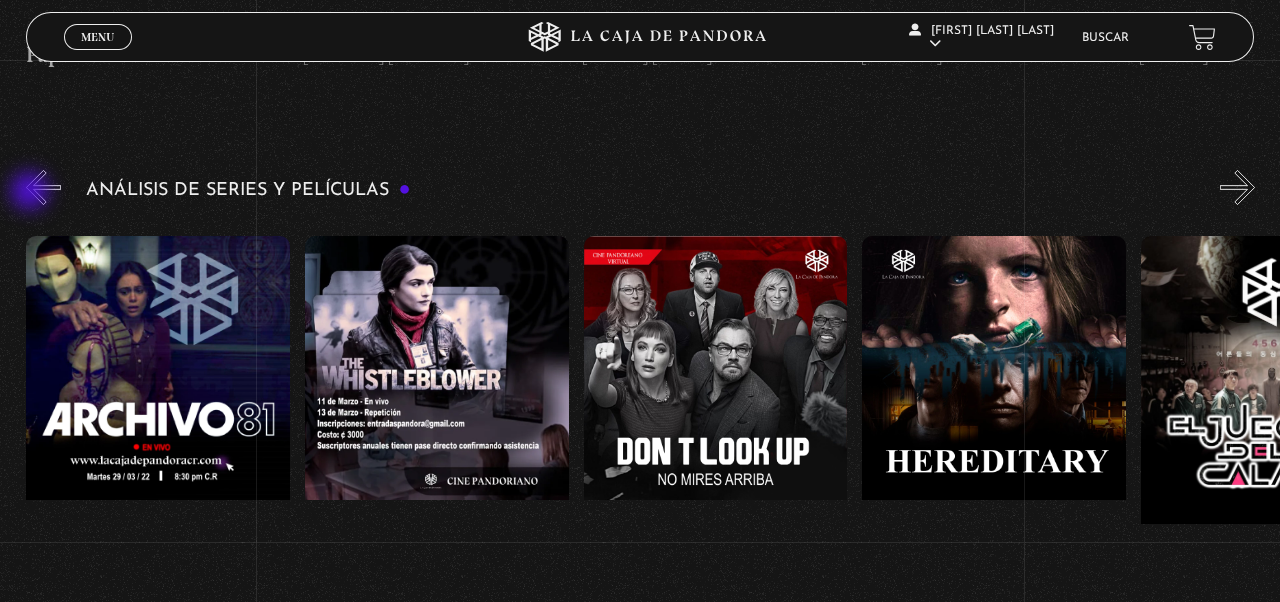 click on "«" at bounding box center (43, 187) 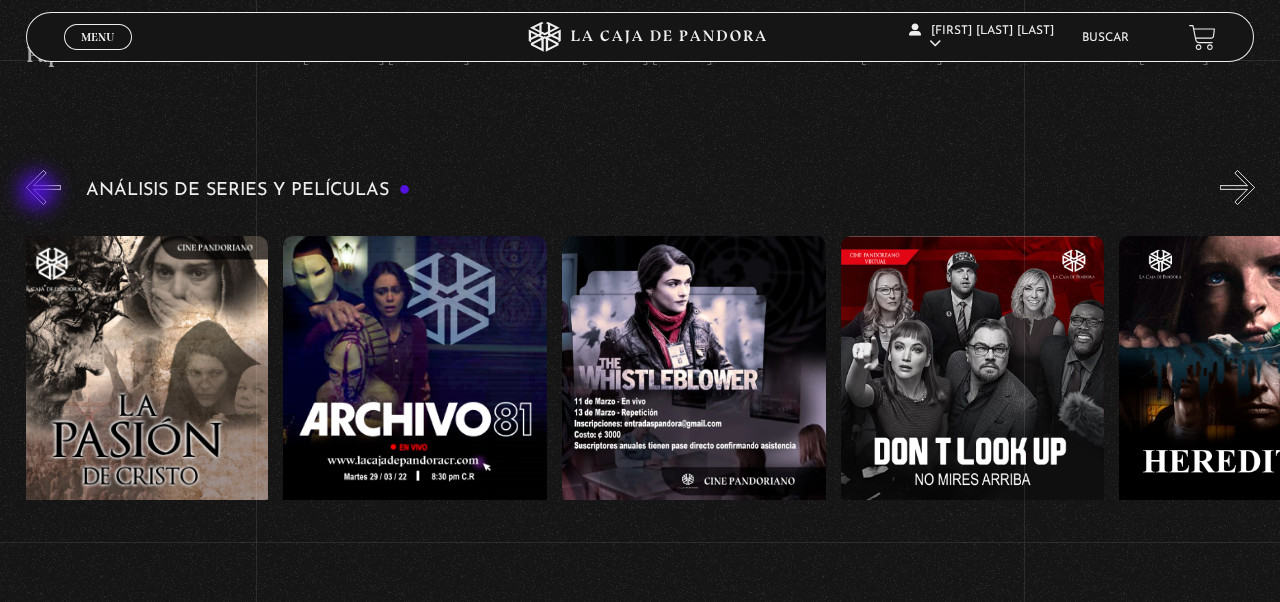 click on "«" at bounding box center (43, 187) 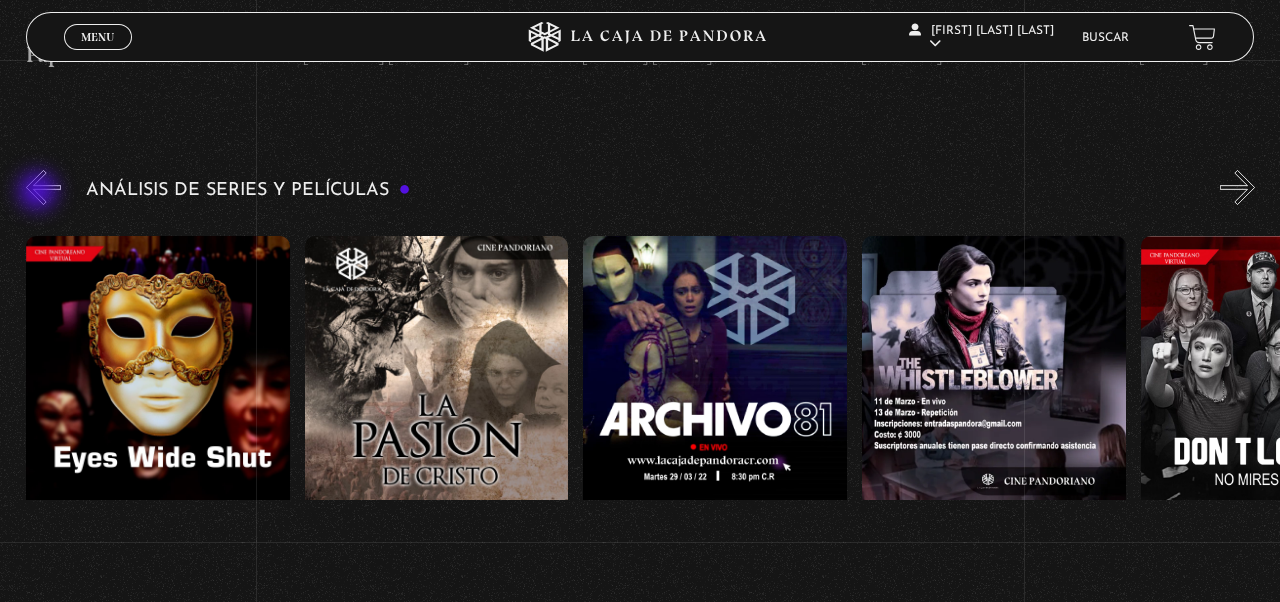 click on "«" at bounding box center [43, 187] 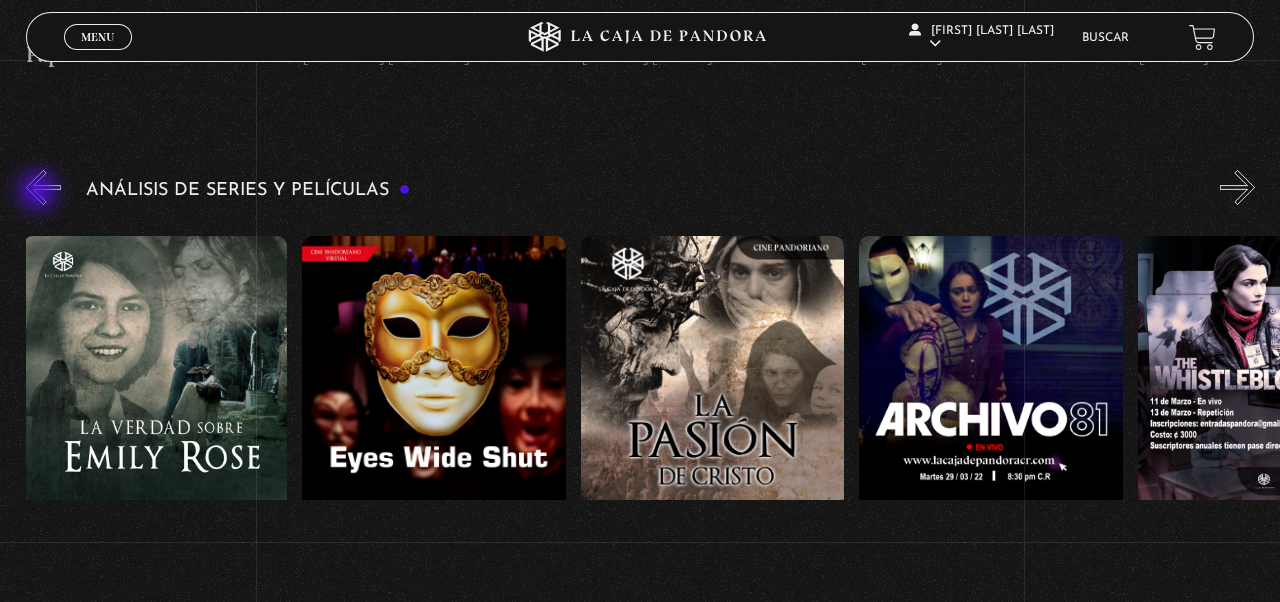 scroll, scrollTop: 0, scrollLeft: 2786, axis: horizontal 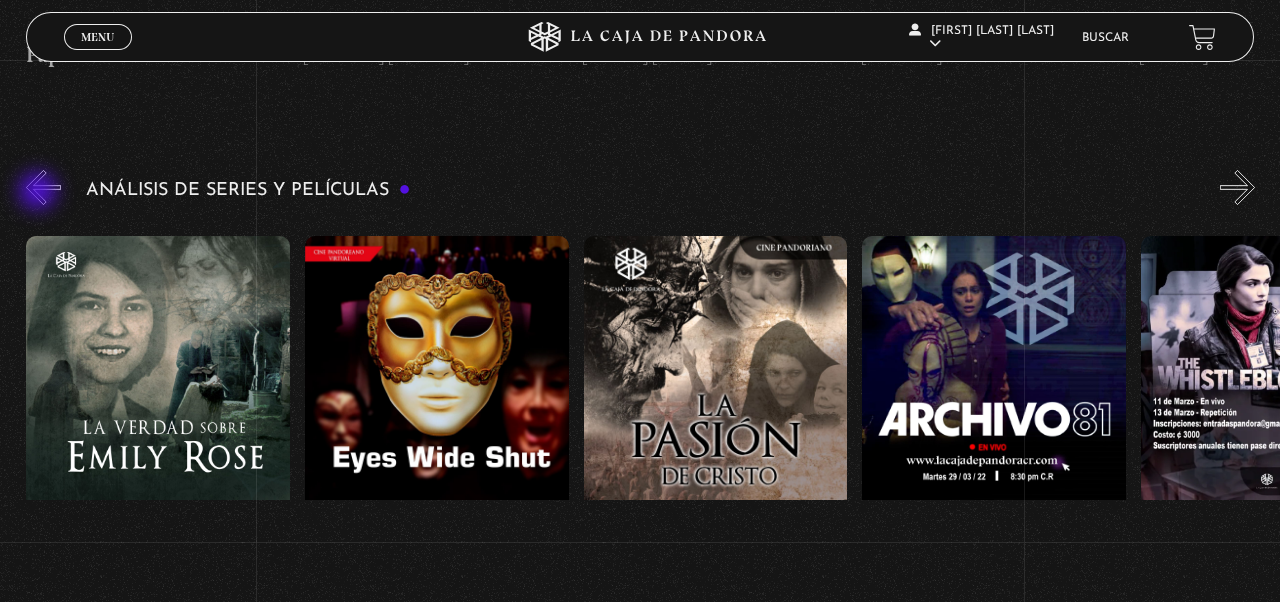 click on "«" at bounding box center (43, 187) 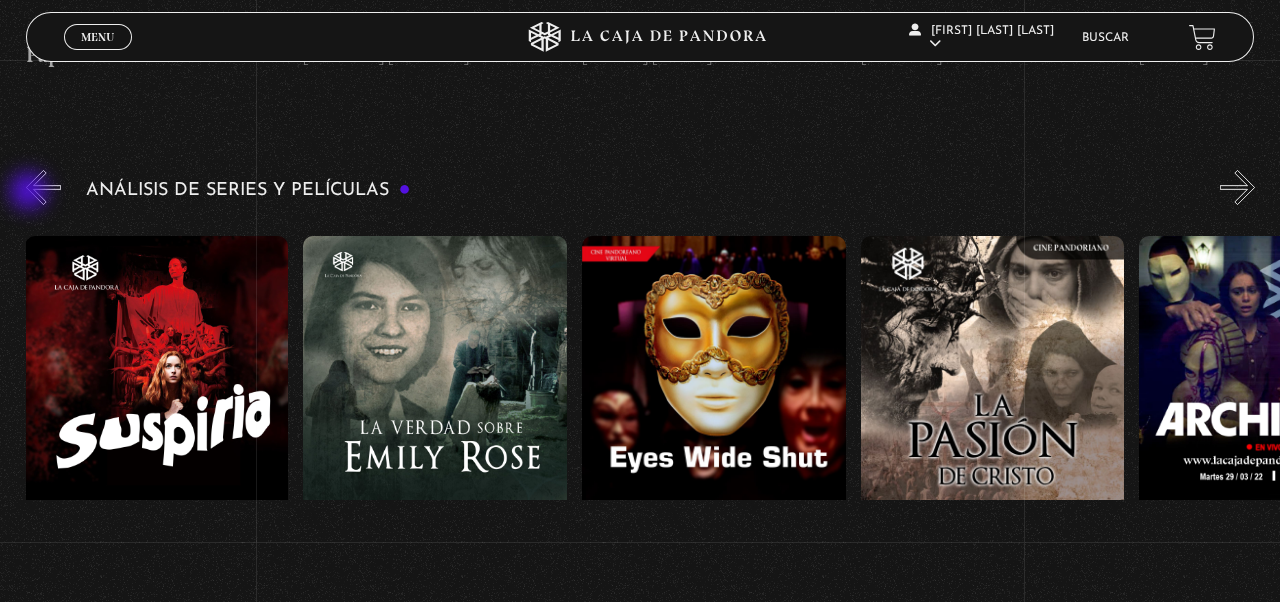 click on "«" at bounding box center (43, 187) 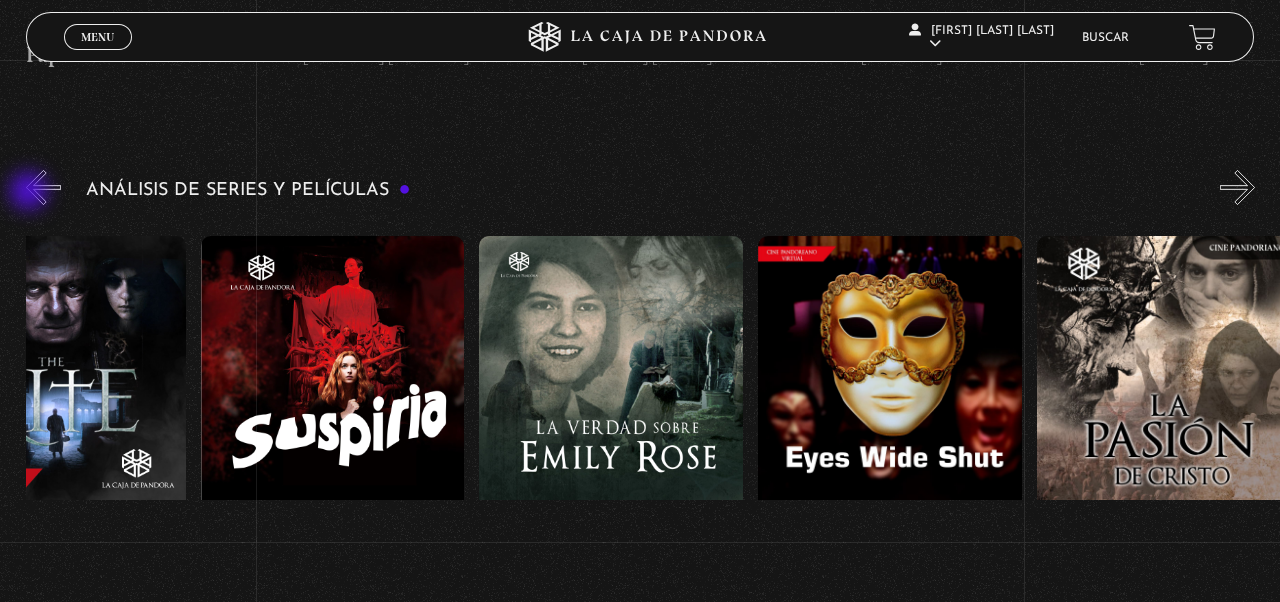 click on "«" at bounding box center (43, 187) 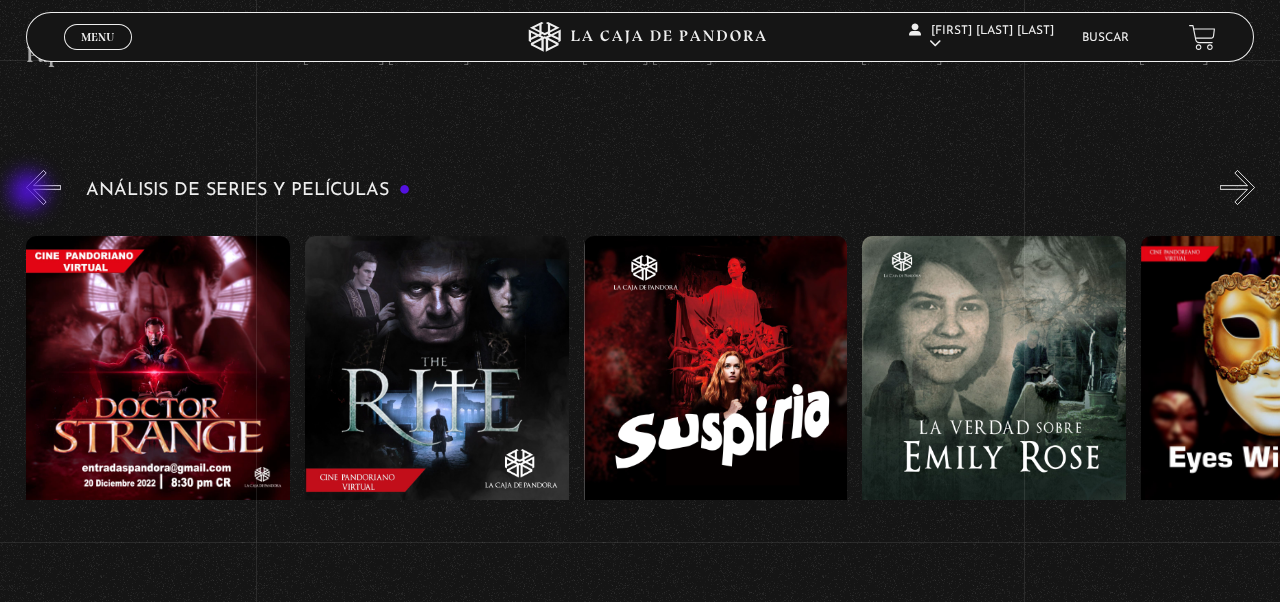 click on "«" at bounding box center (43, 187) 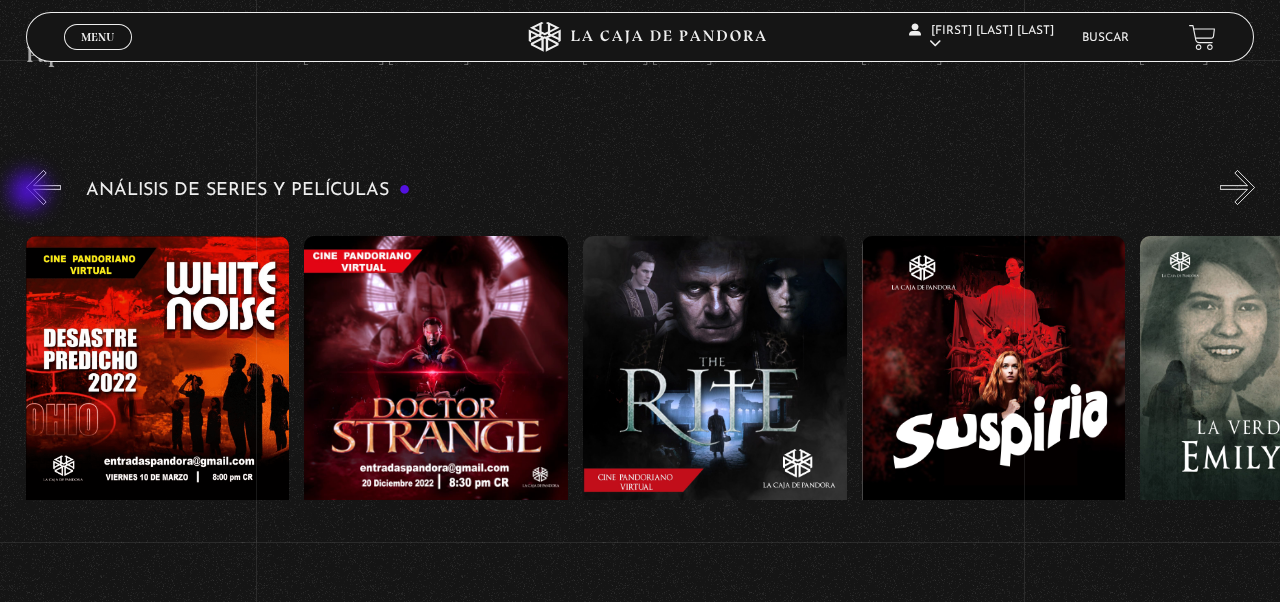 scroll, scrollTop: 0, scrollLeft: 1672, axis: horizontal 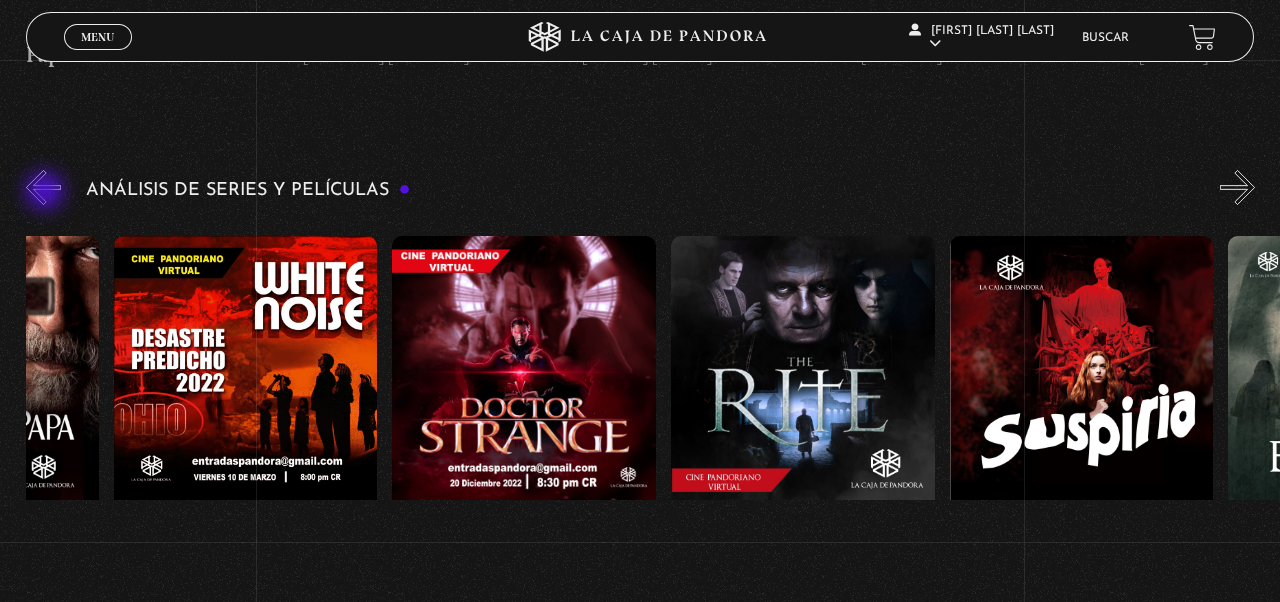 click on "«" at bounding box center [43, 187] 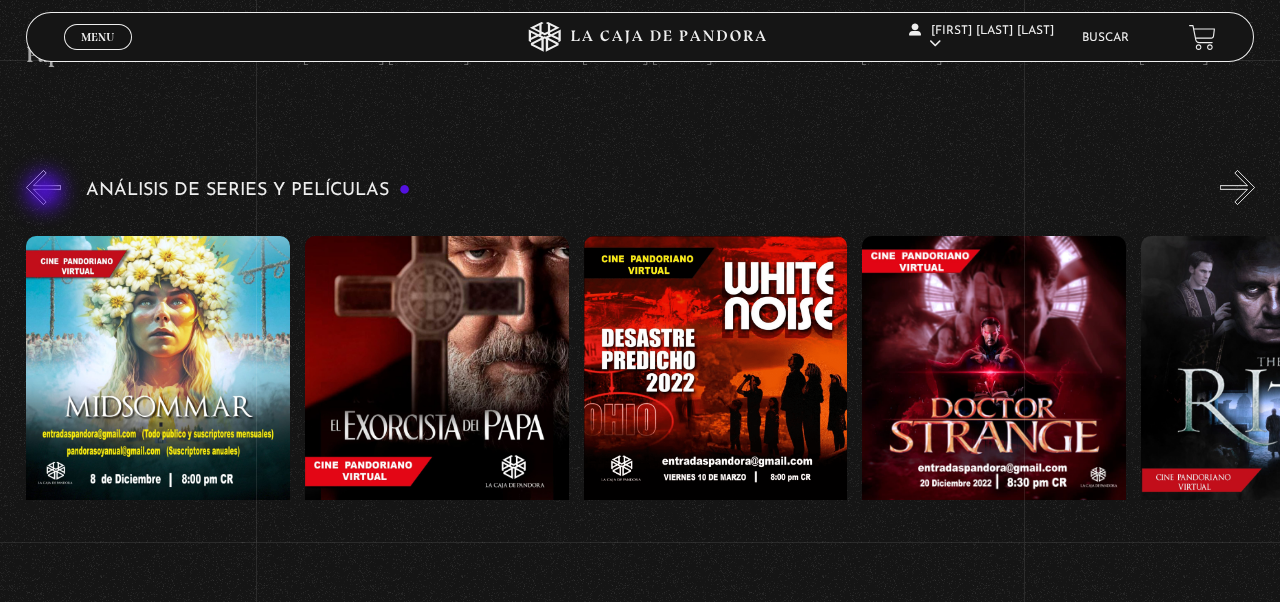 click on "«" at bounding box center (43, 187) 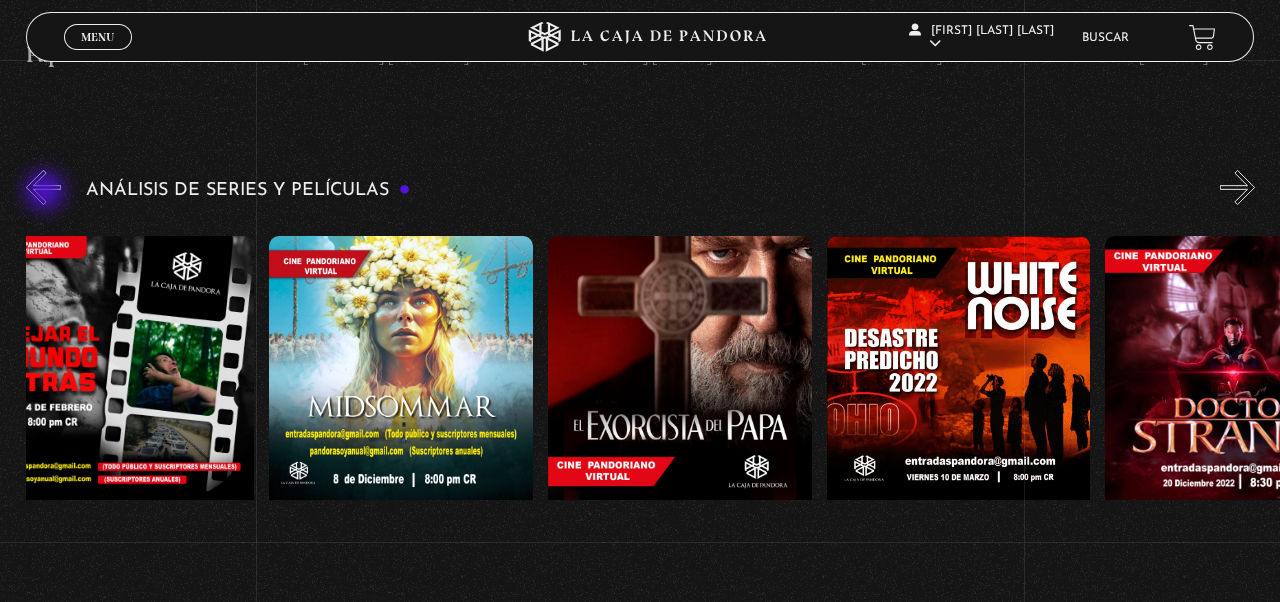 scroll, scrollTop: 0, scrollLeft: 836, axis: horizontal 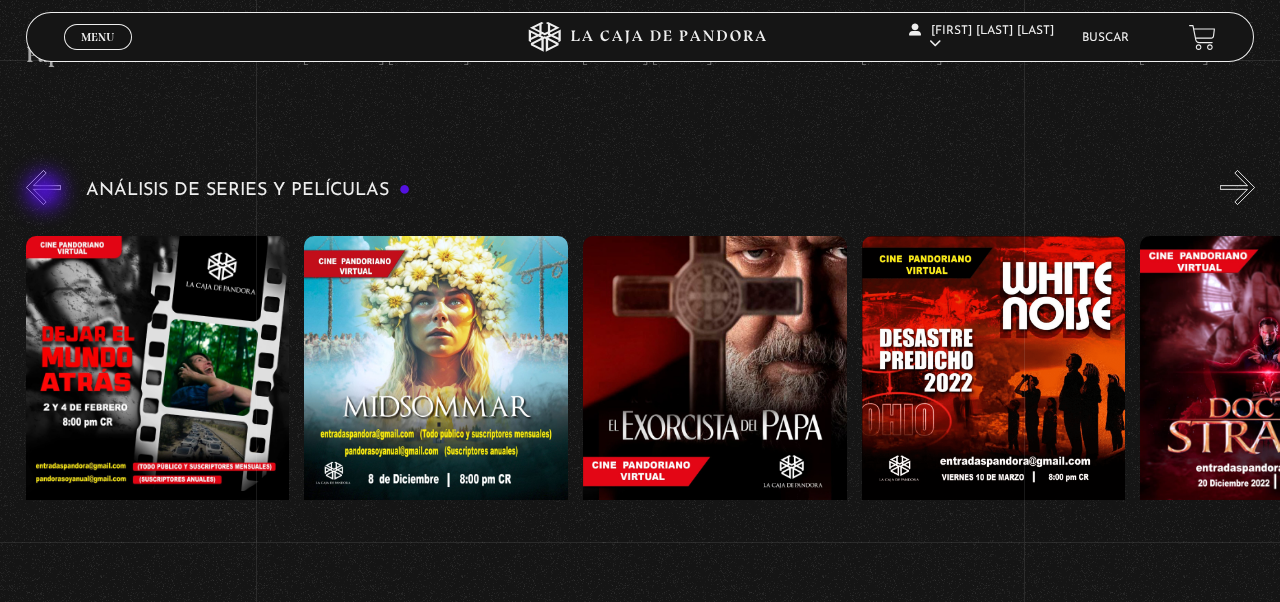 click on "«" at bounding box center (43, 187) 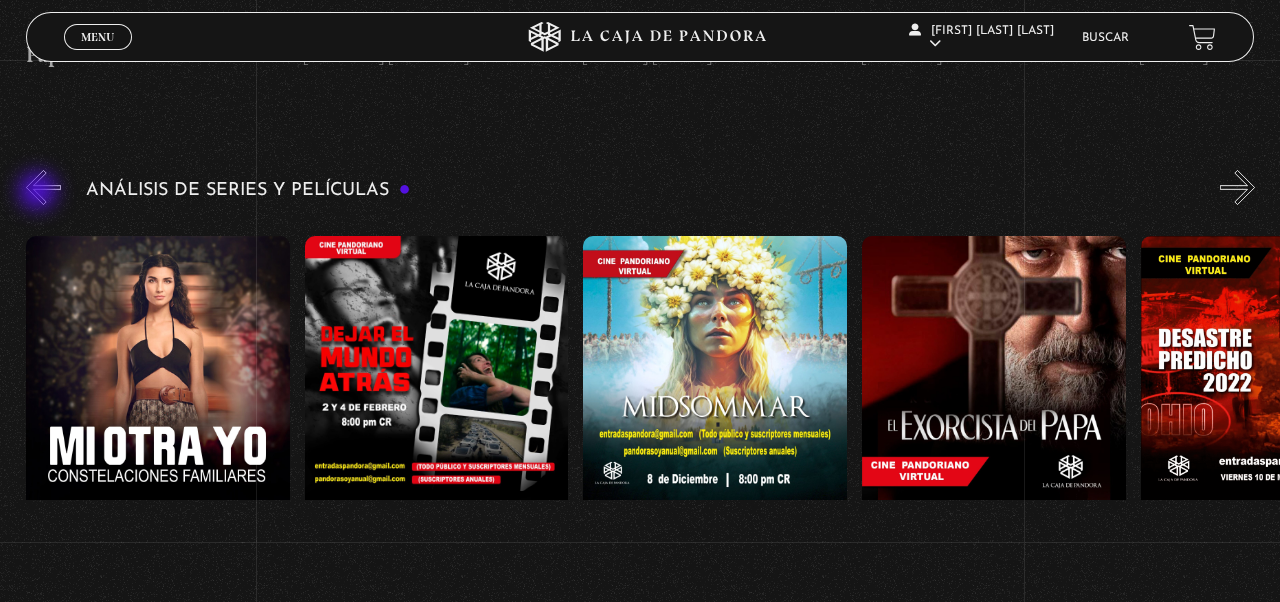 click on "«" at bounding box center (43, 187) 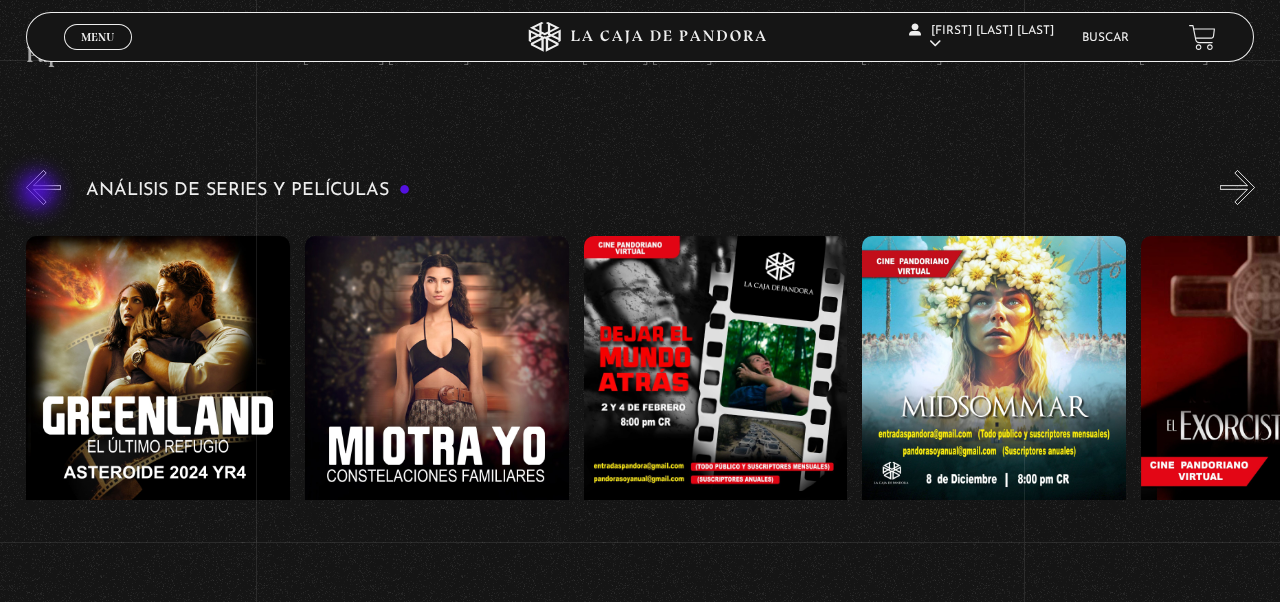 scroll, scrollTop: 0, scrollLeft: 278, axis: horizontal 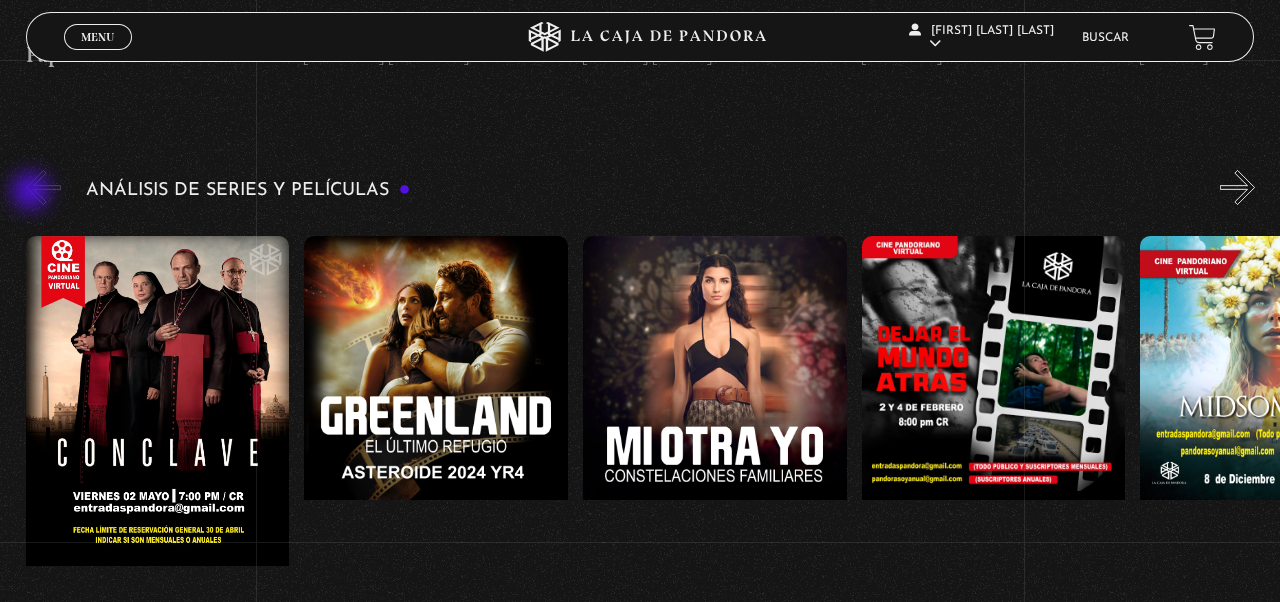click on "«" at bounding box center (43, 187) 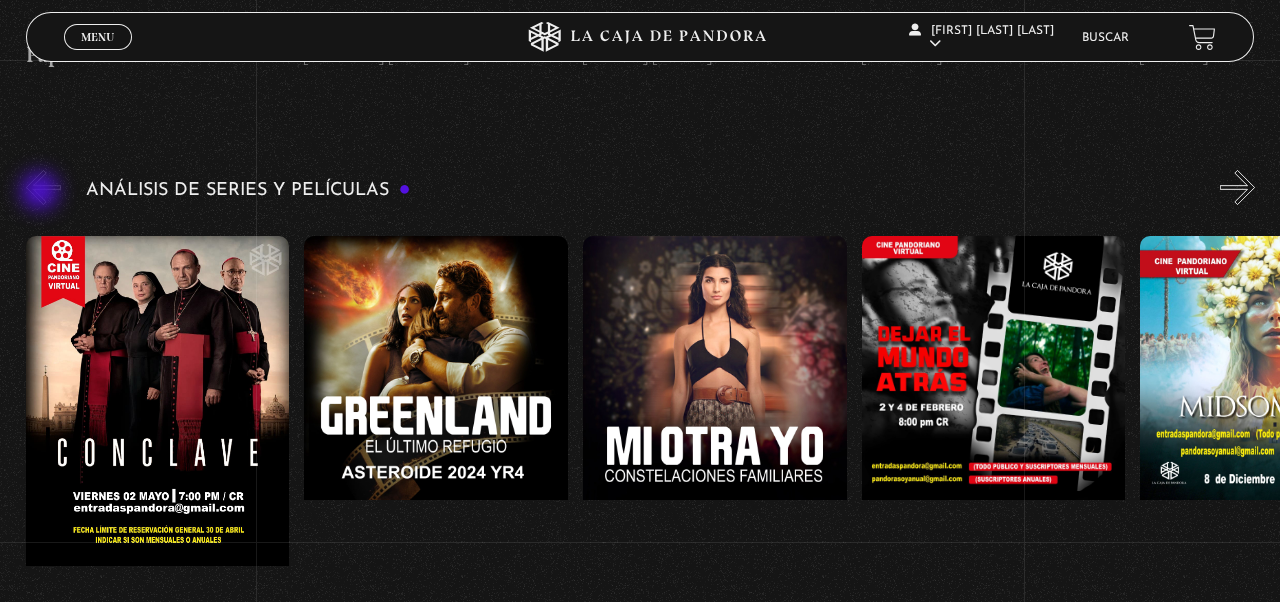 click on "»" at bounding box center (1237, 187) 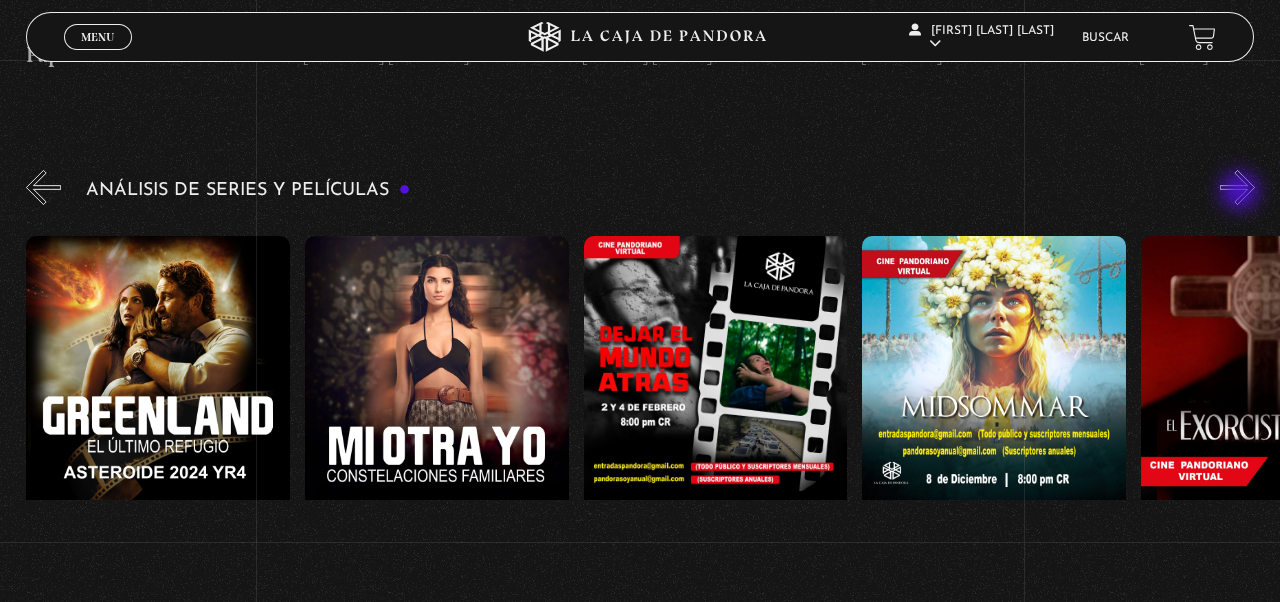 click on "»" at bounding box center [1237, 187] 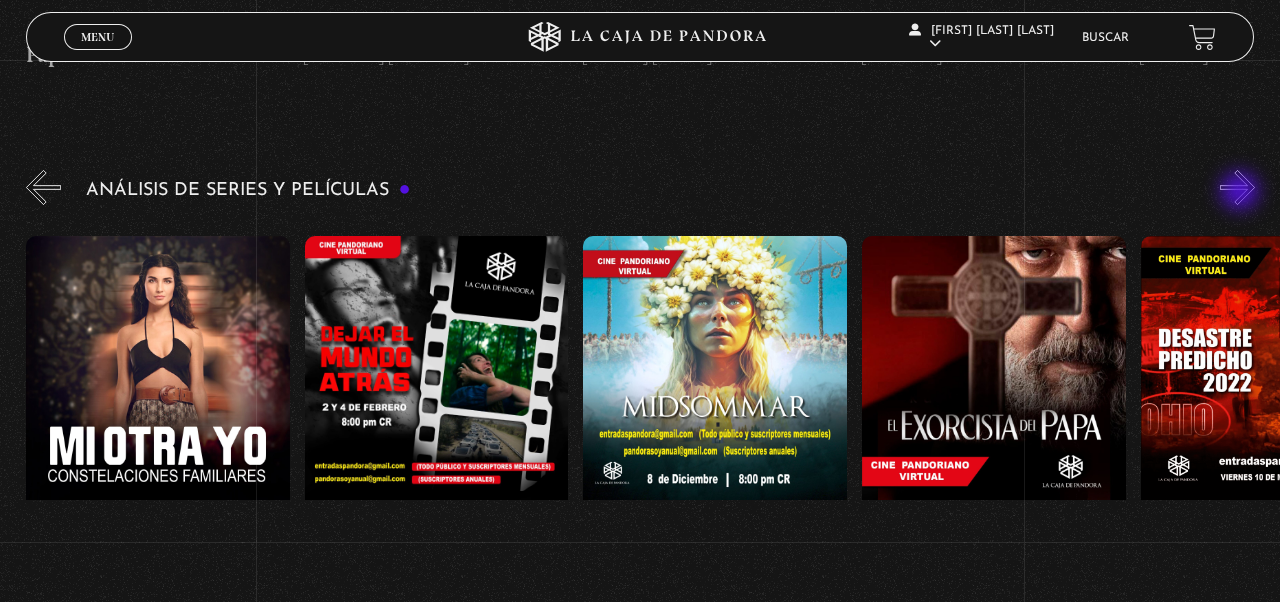 click on "»" at bounding box center [1237, 187] 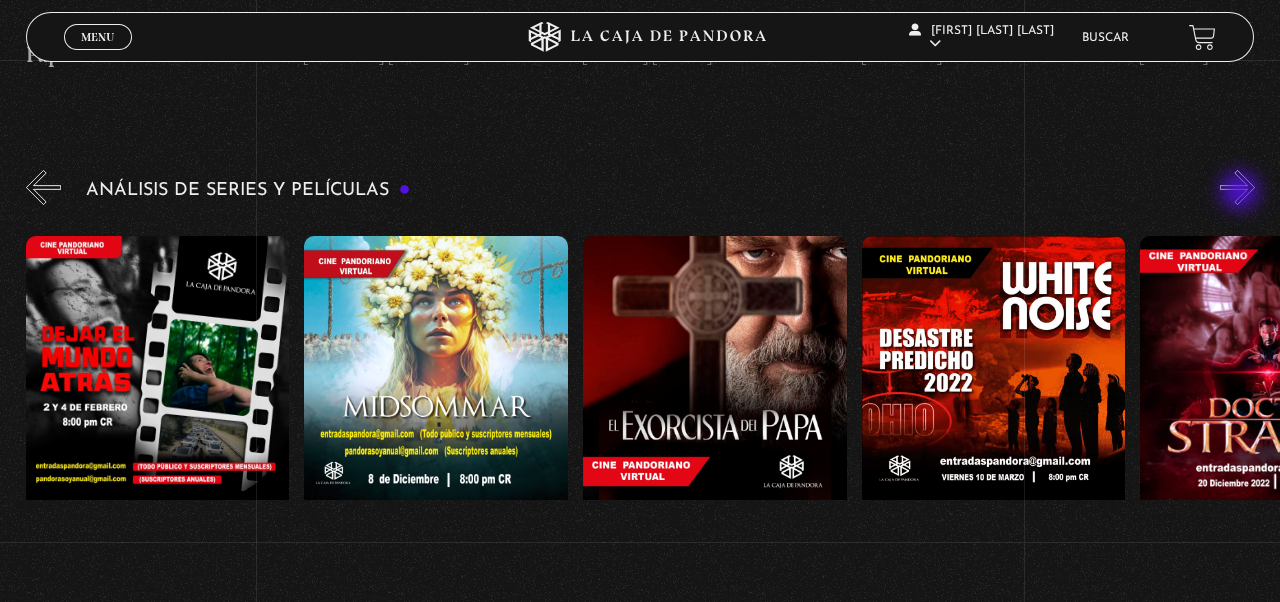 click on "»" at bounding box center [1237, 187] 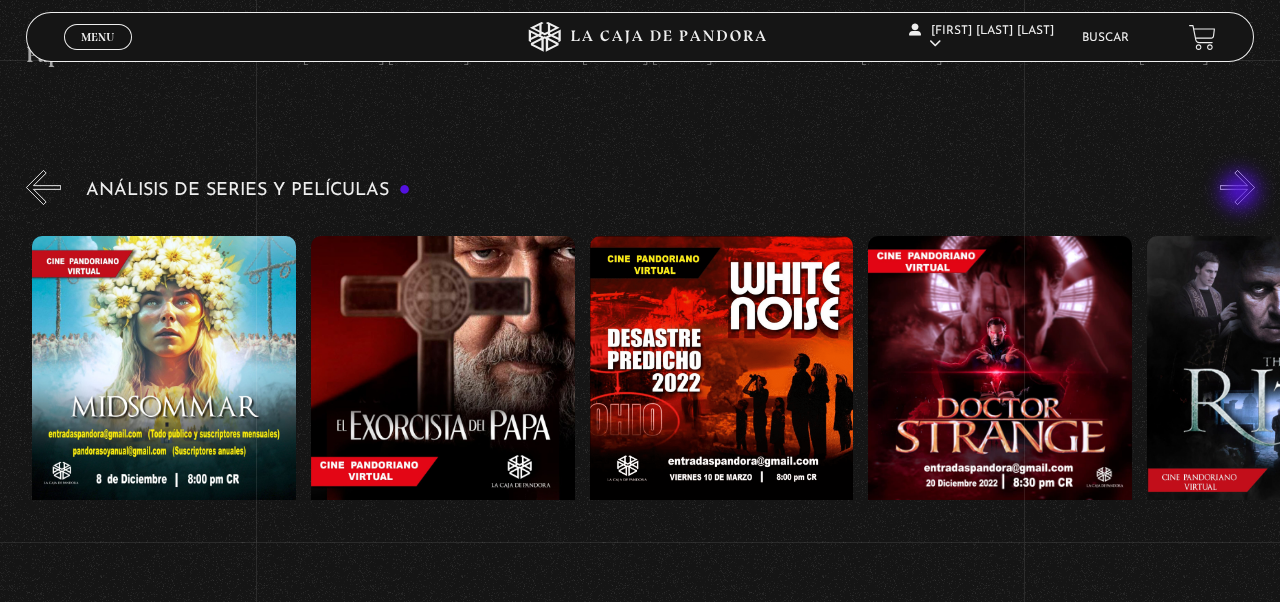 scroll, scrollTop: 0, scrollLeft: 1114, axis: horizontal 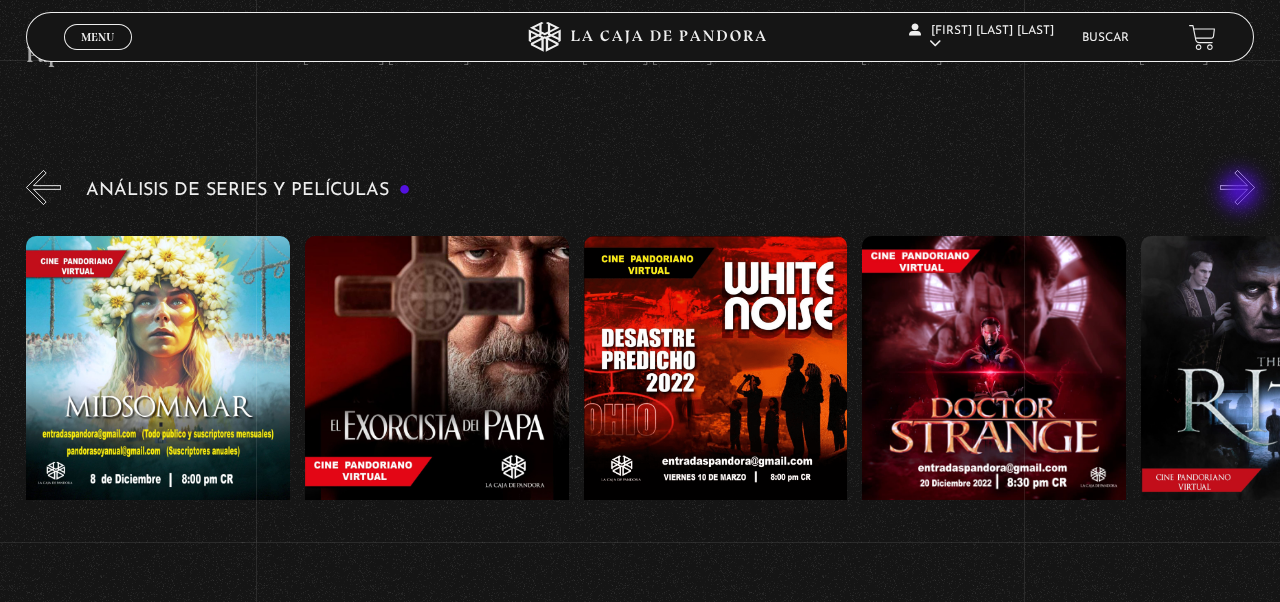 click on "»" at bounding box center [1237, 187] 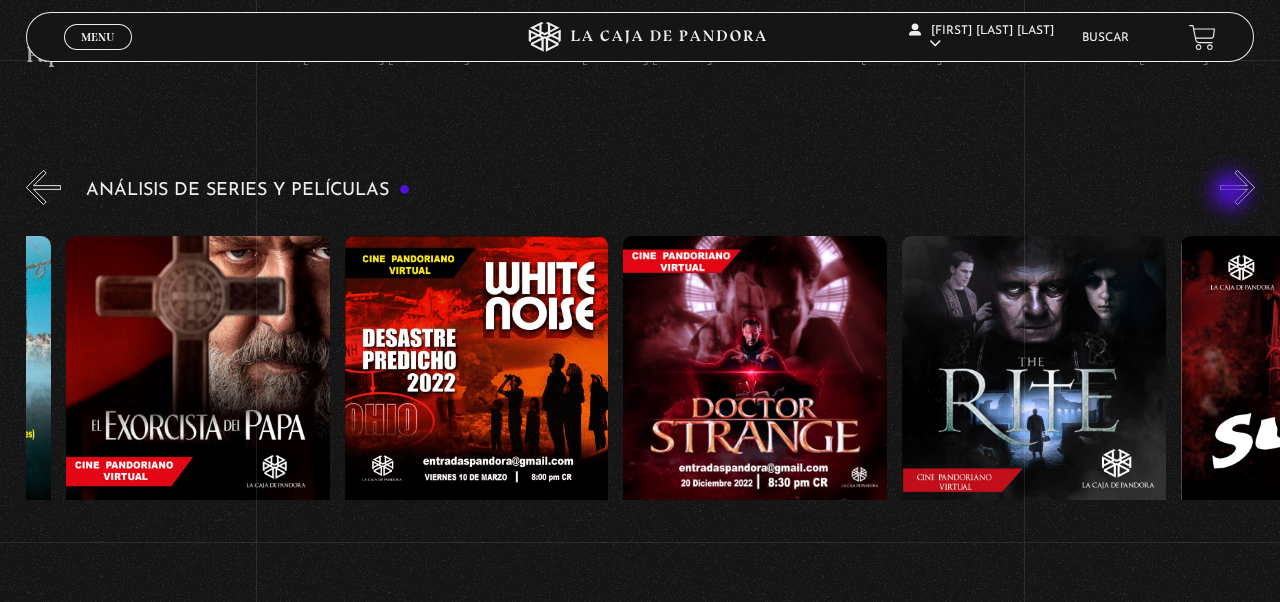 scroll, scrollTop: 0, scrollLeft: 1393, axis: horizontal 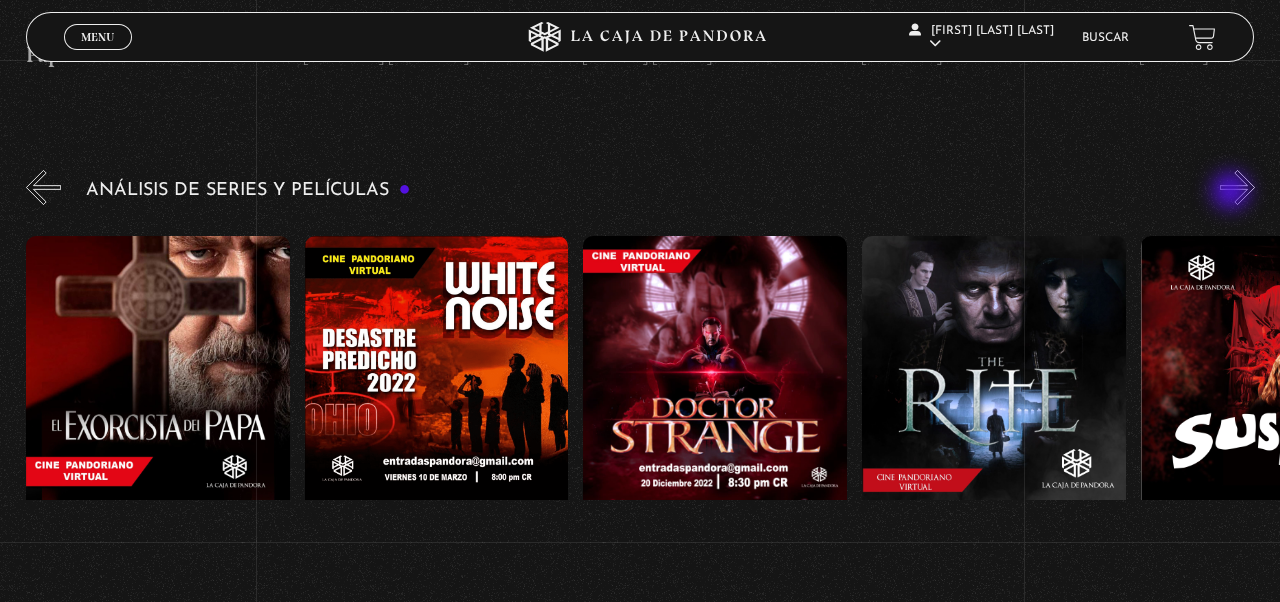 click at bounding box center (994, 416) 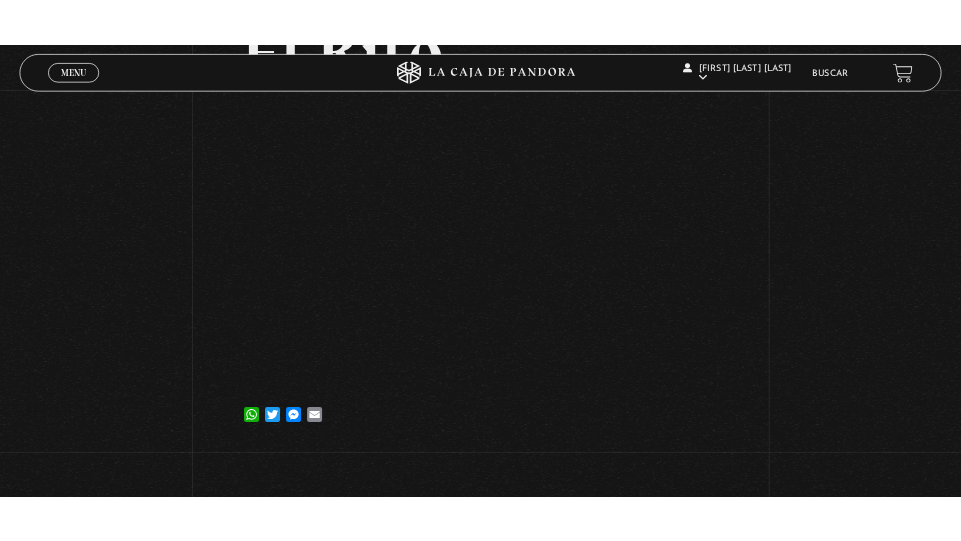 scroll, scrollTop: 0, scrollLeft: 0, axis: both 